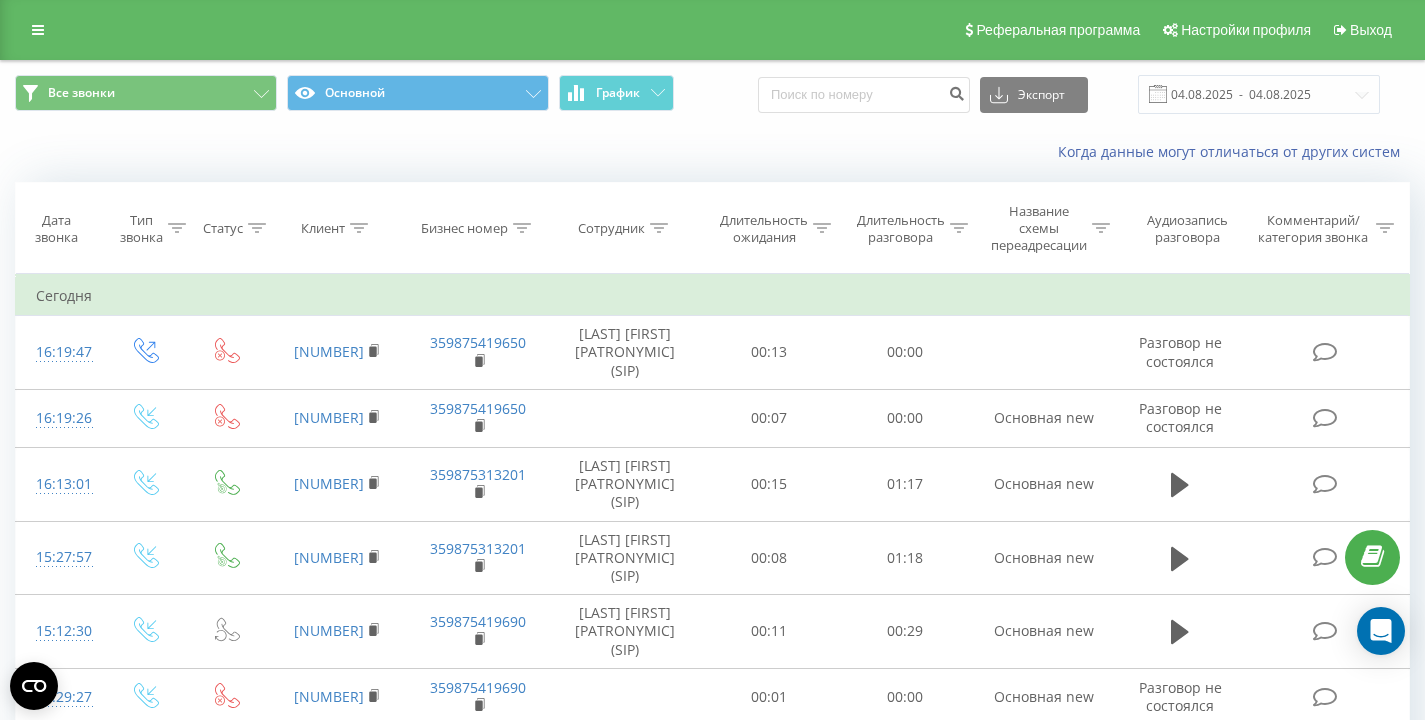 scroll, scrollTop: 0, scrollLeft: 0, axis: both 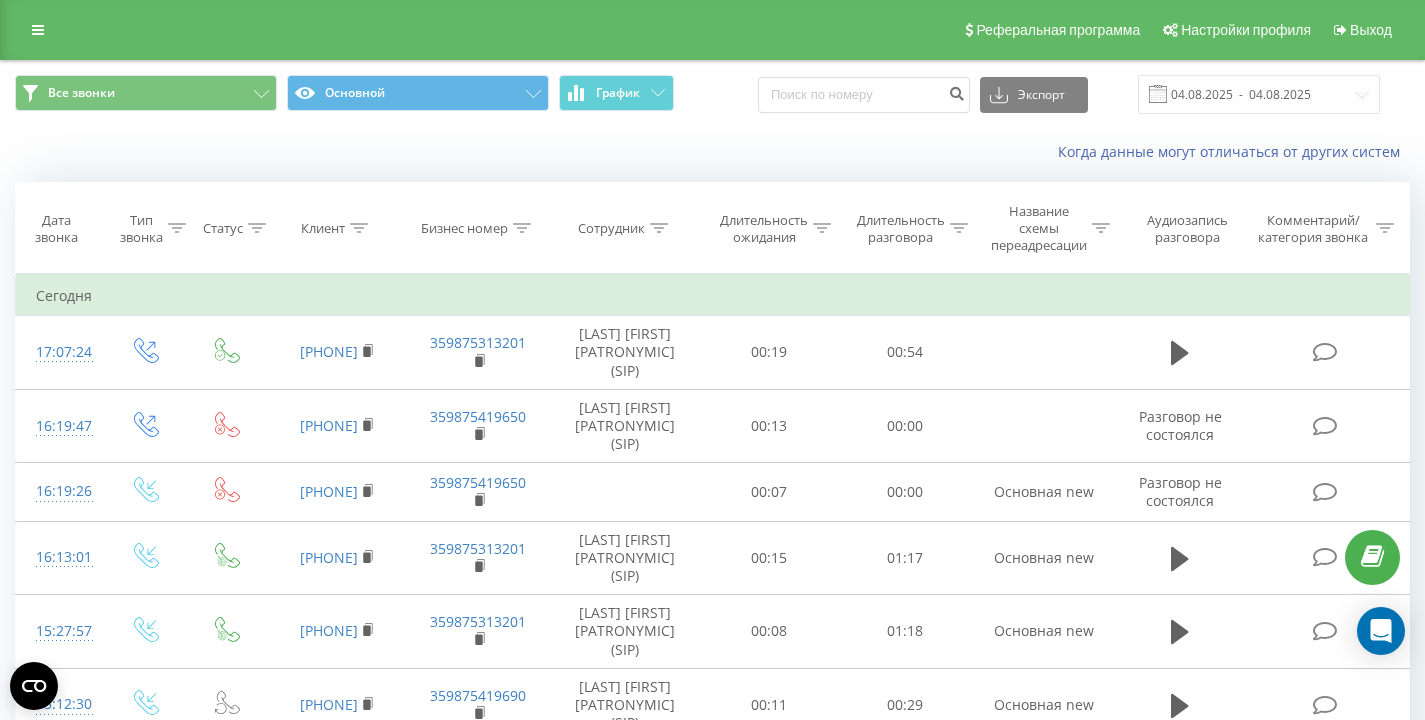 click on "Когда данные могут отличаться от других систем" at bounding box center [712, 152] 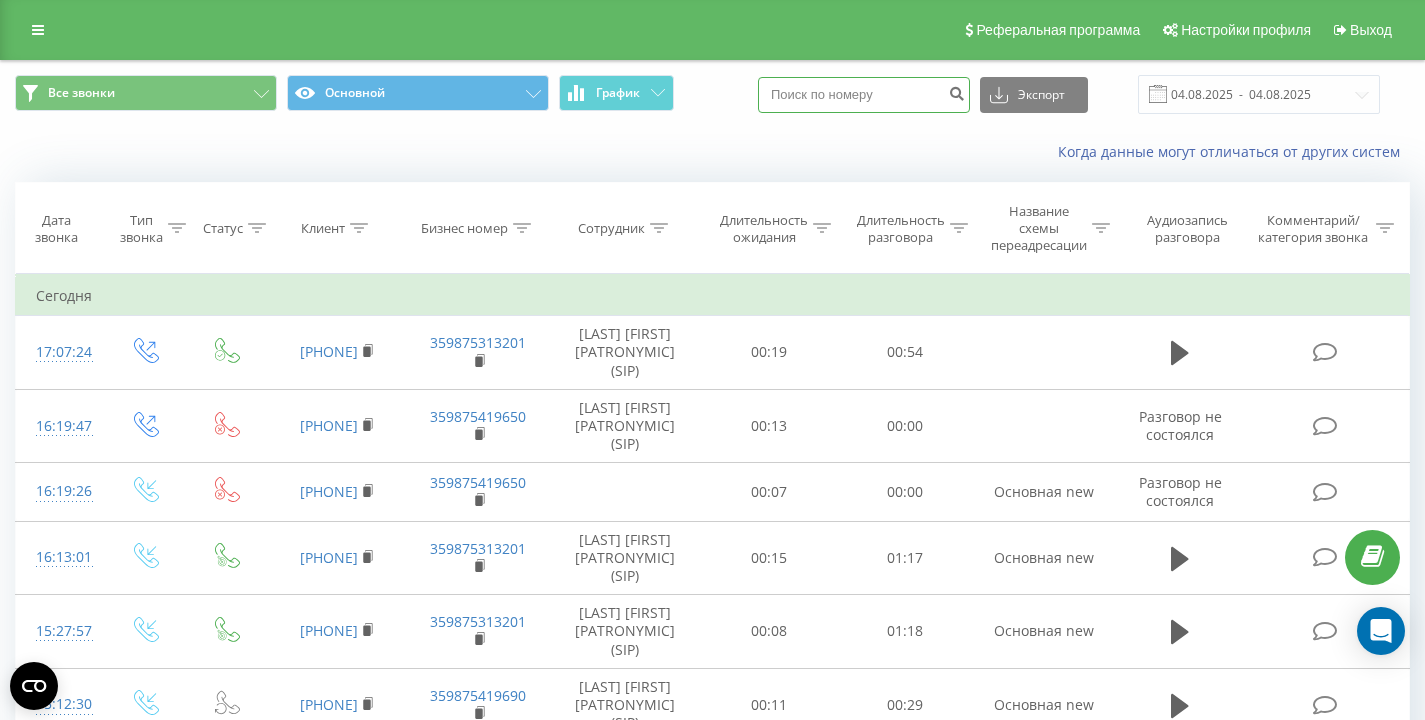 click at bounding box center (864, 95) 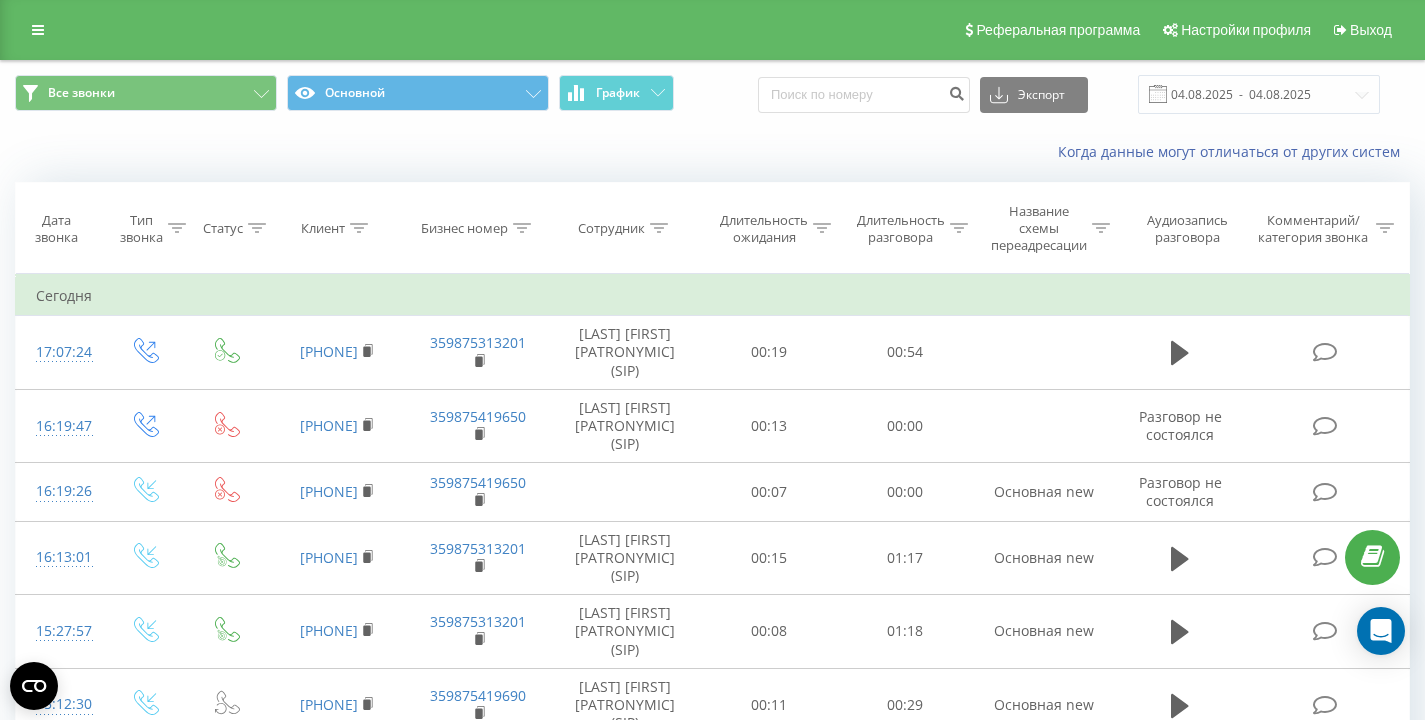 click on "Все звонки Основной График Экспорт .csv .xls .xlsx 04.08.2025  -  04.08.2025" at bounding box center (712, 94) 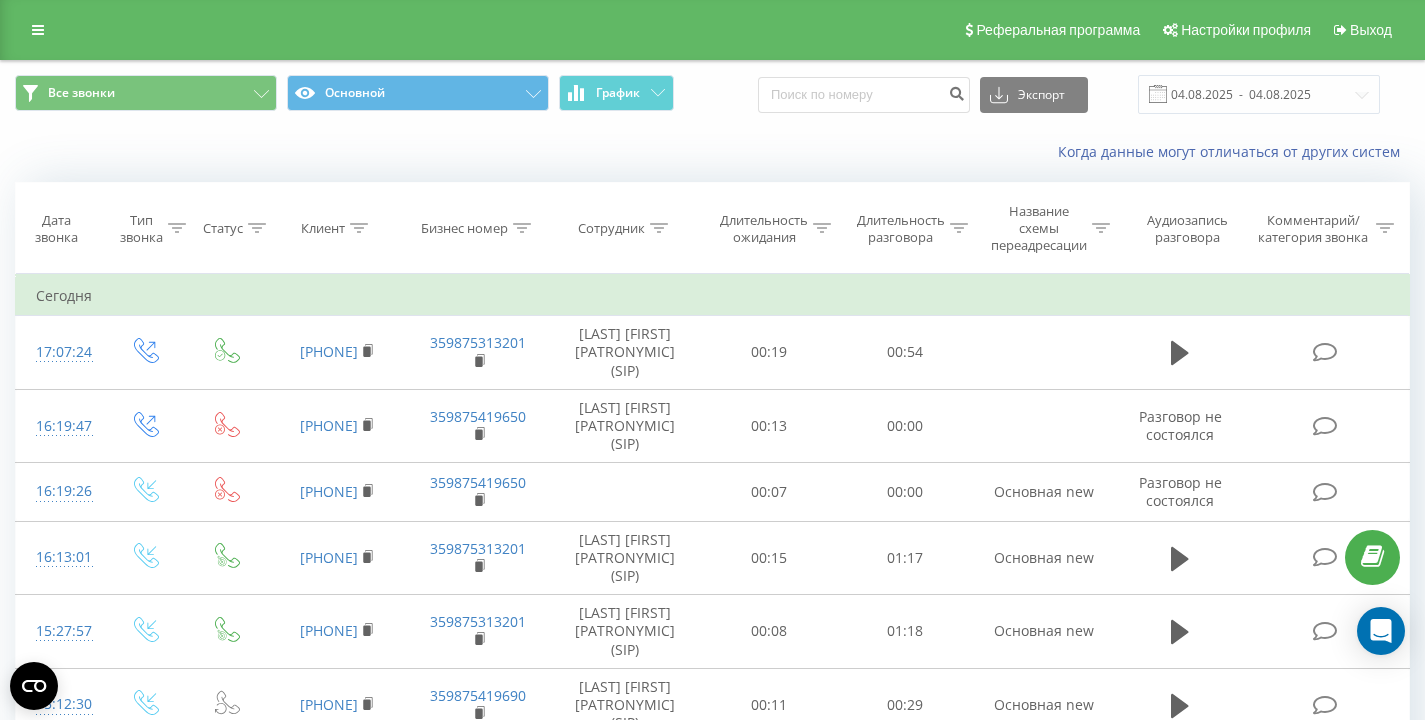 click on "Когда данные могут отличаться от других систем" at bounding box center (712, 152) 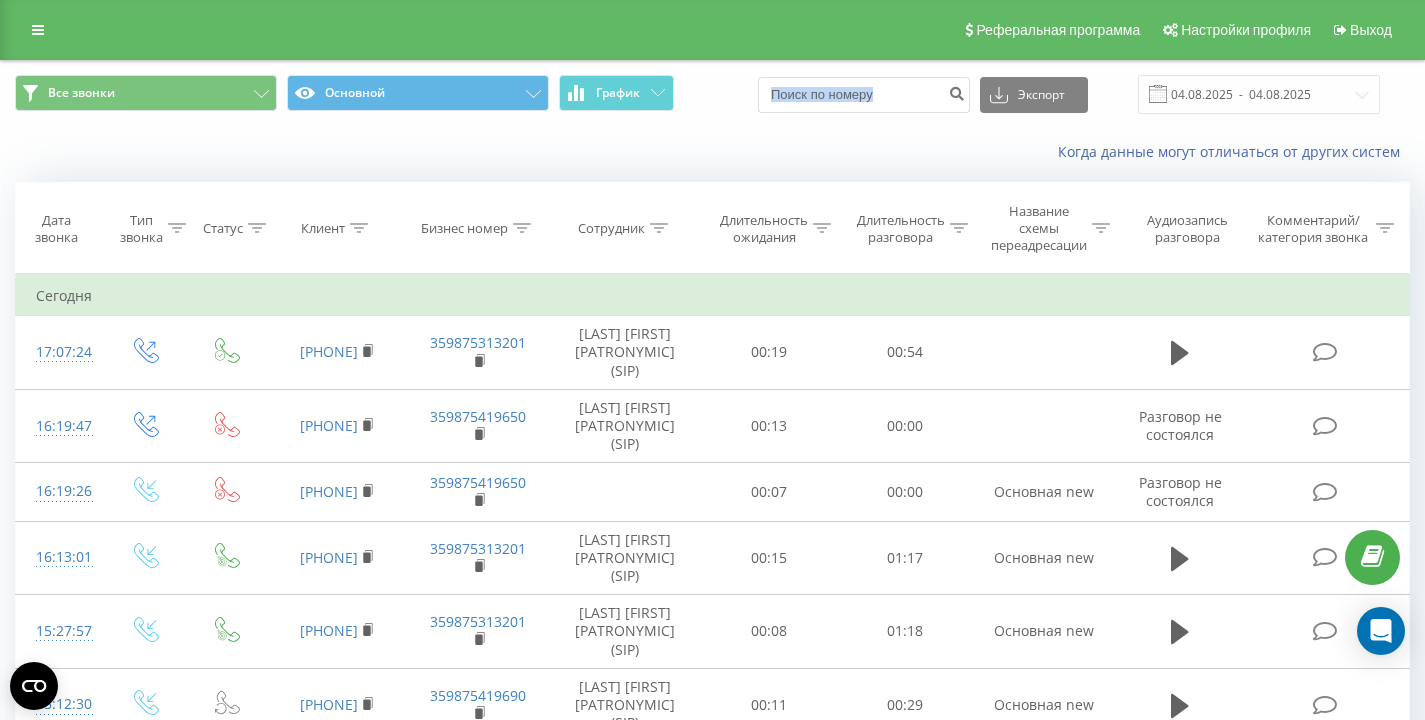 click on "Все звонки Основной График Экспорт .csv .xls .xlsx 04.08.2025  -  04.08.2025" at bounding box center (712, 94) 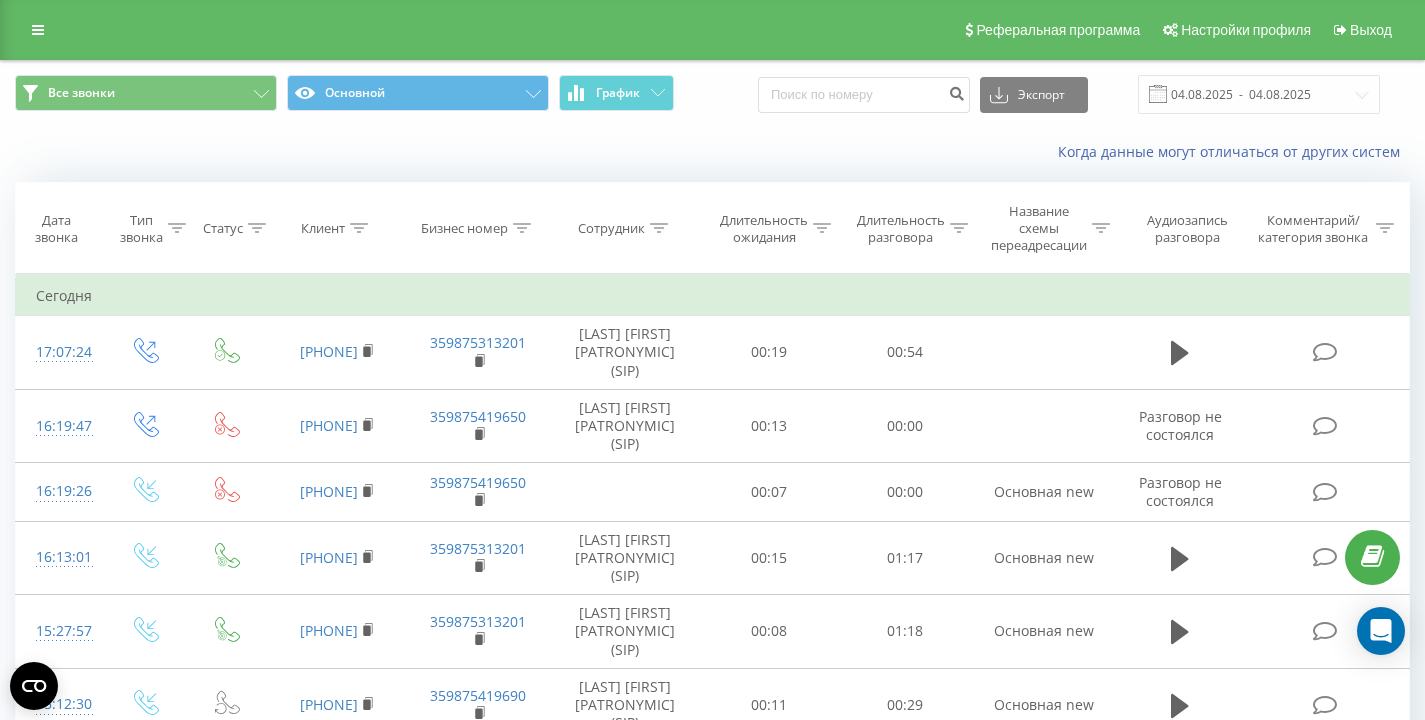 click on "Все звонки Основной График Экспорт .csv .xls .xlsx 04.08.2025  -  04.08.2025" at bounding box center [712, 94] 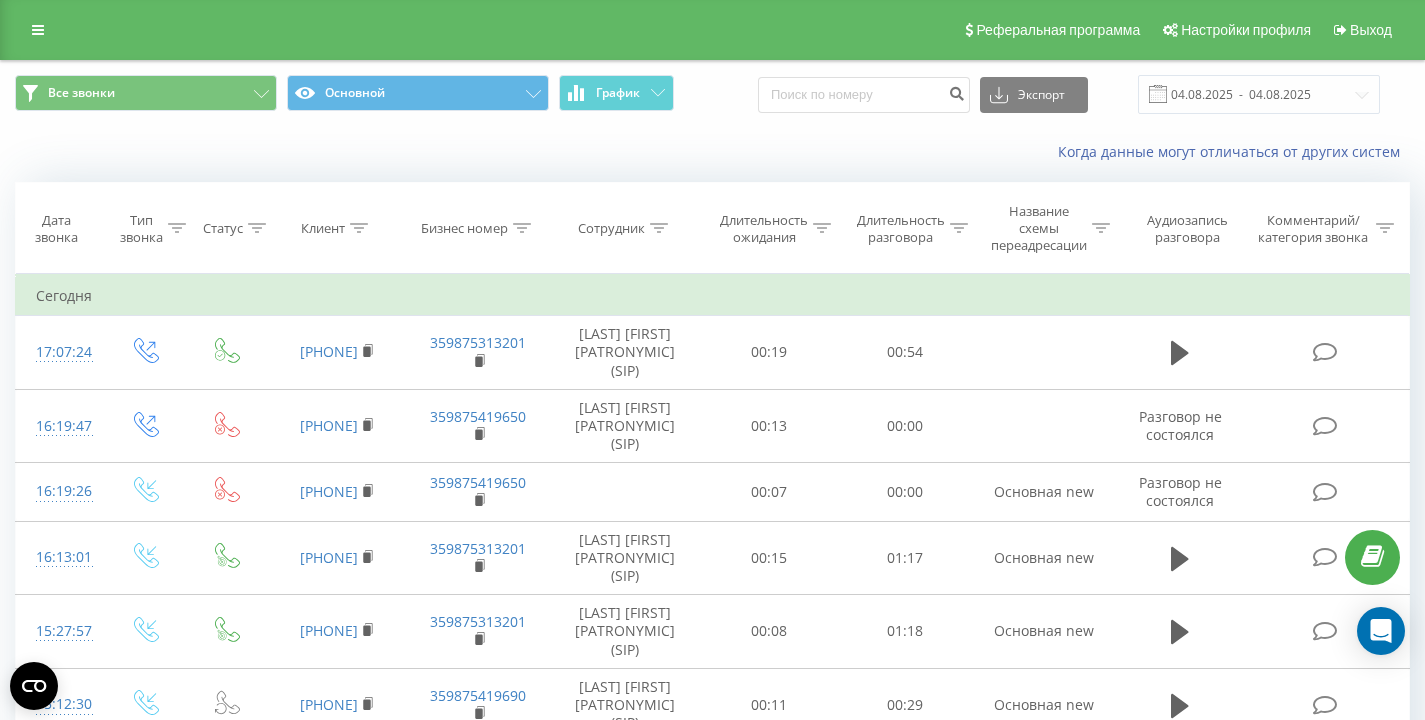 click on "Все звонки Основной График Экспорт .csv .xls .xlsx 04.08.2025  -  04.08.2025" at bounding box center [712, 94] 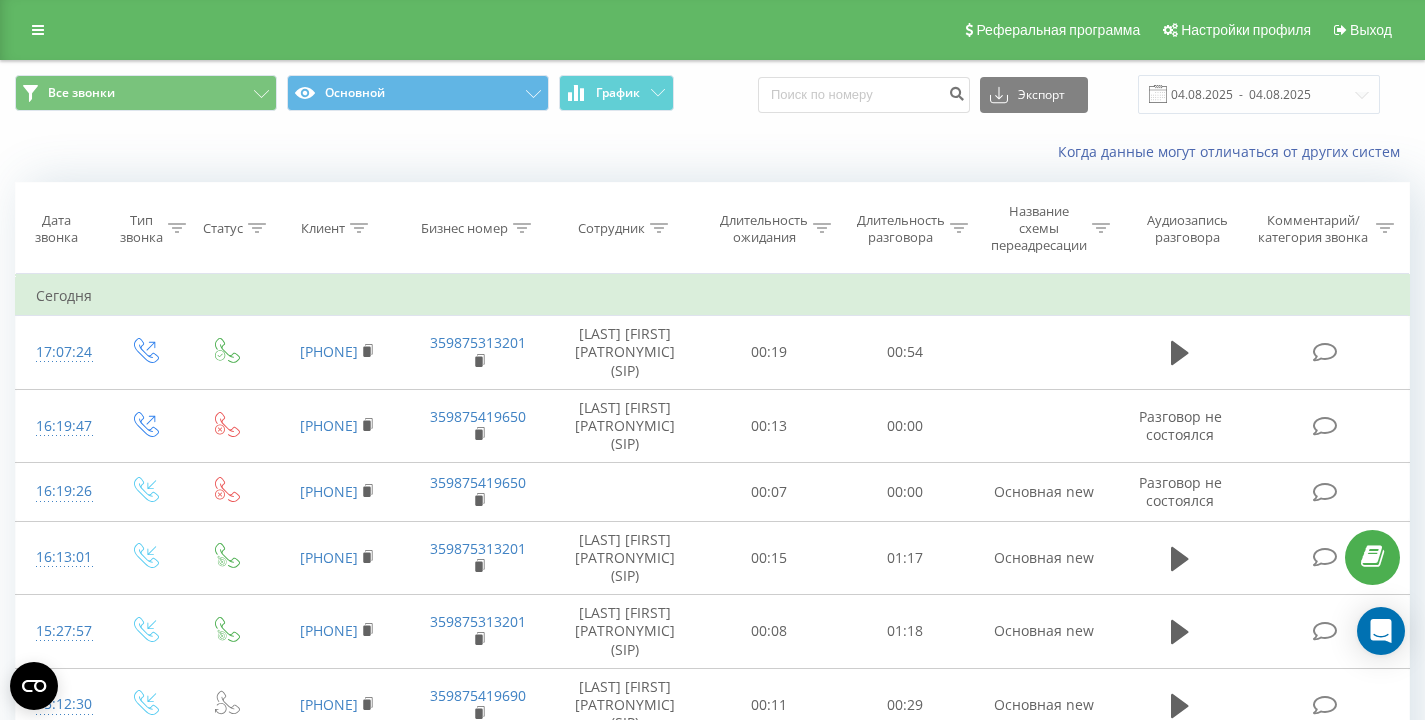 click on "Все звонки Основной График Экспорт .csv .xls .xlsx 04.08.2025  -  04.08.2025" at bounding box center [712, 94] 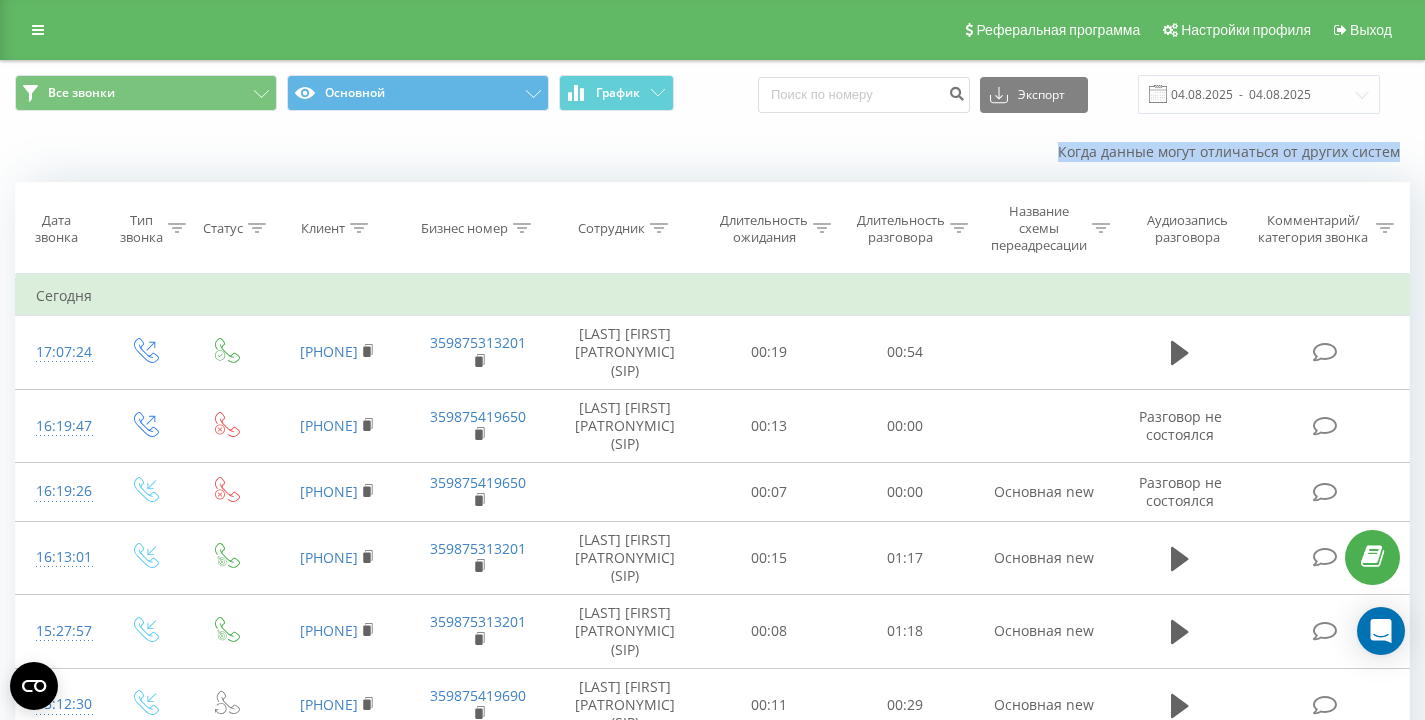 click on "Когда данные могут отличаться от других систем" at bounding box center (712, 152) 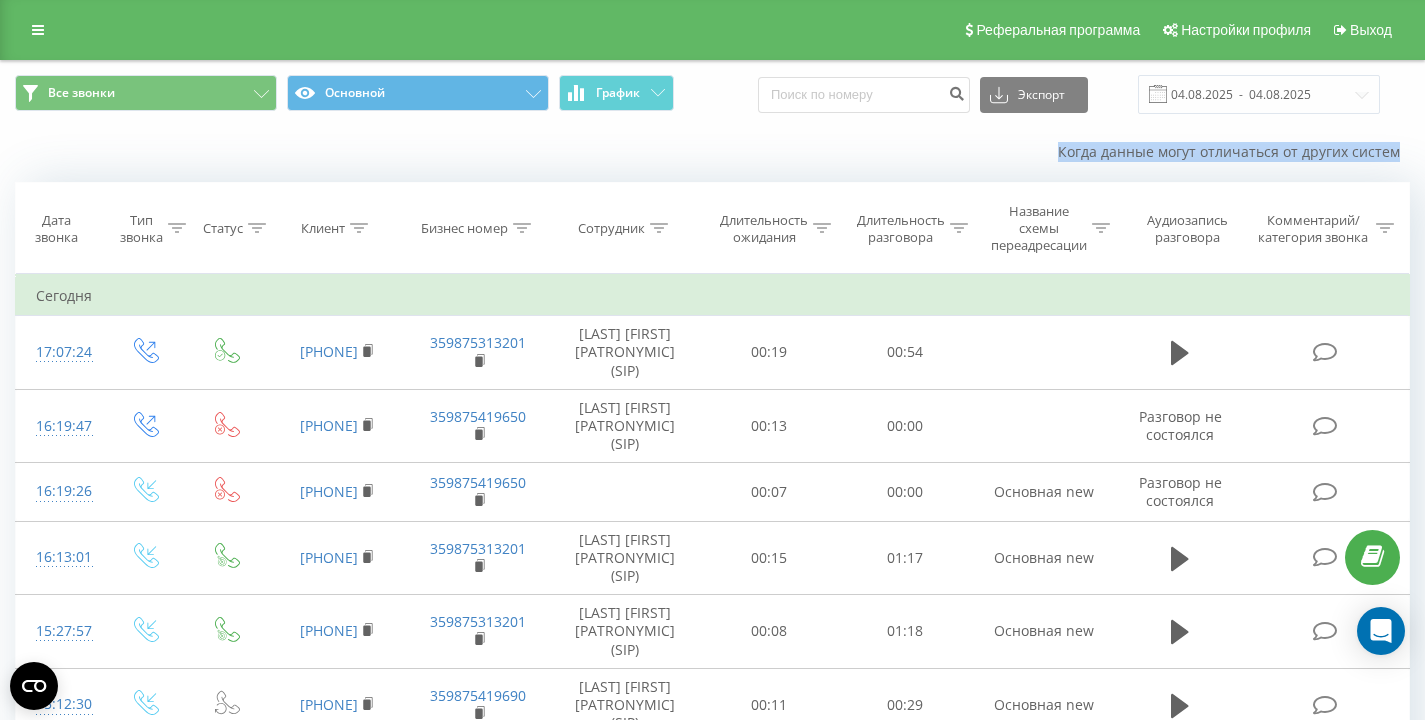 click on "Когда данные могут отличаться от других систем" at bounding box center (712, 152) 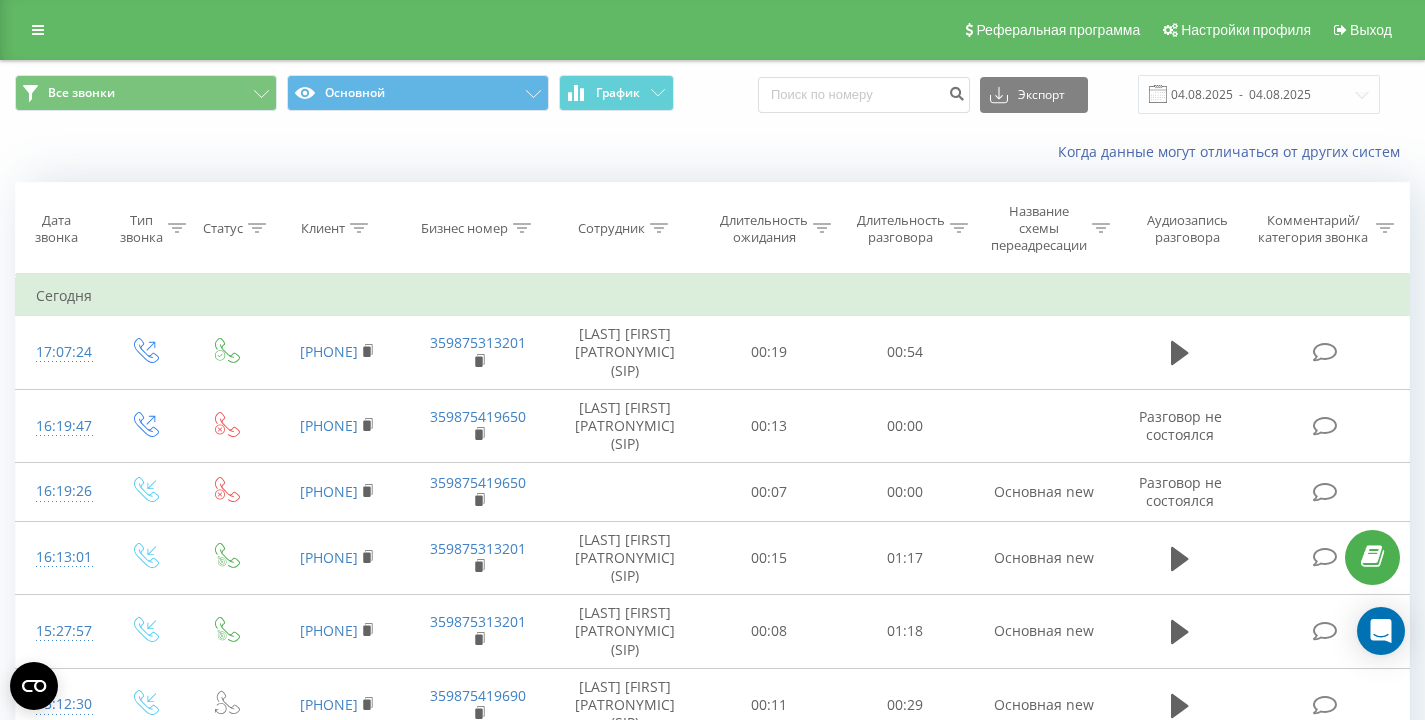 click on "Когда данные могут отличаться от других систем" at bounding box center (979, 152) 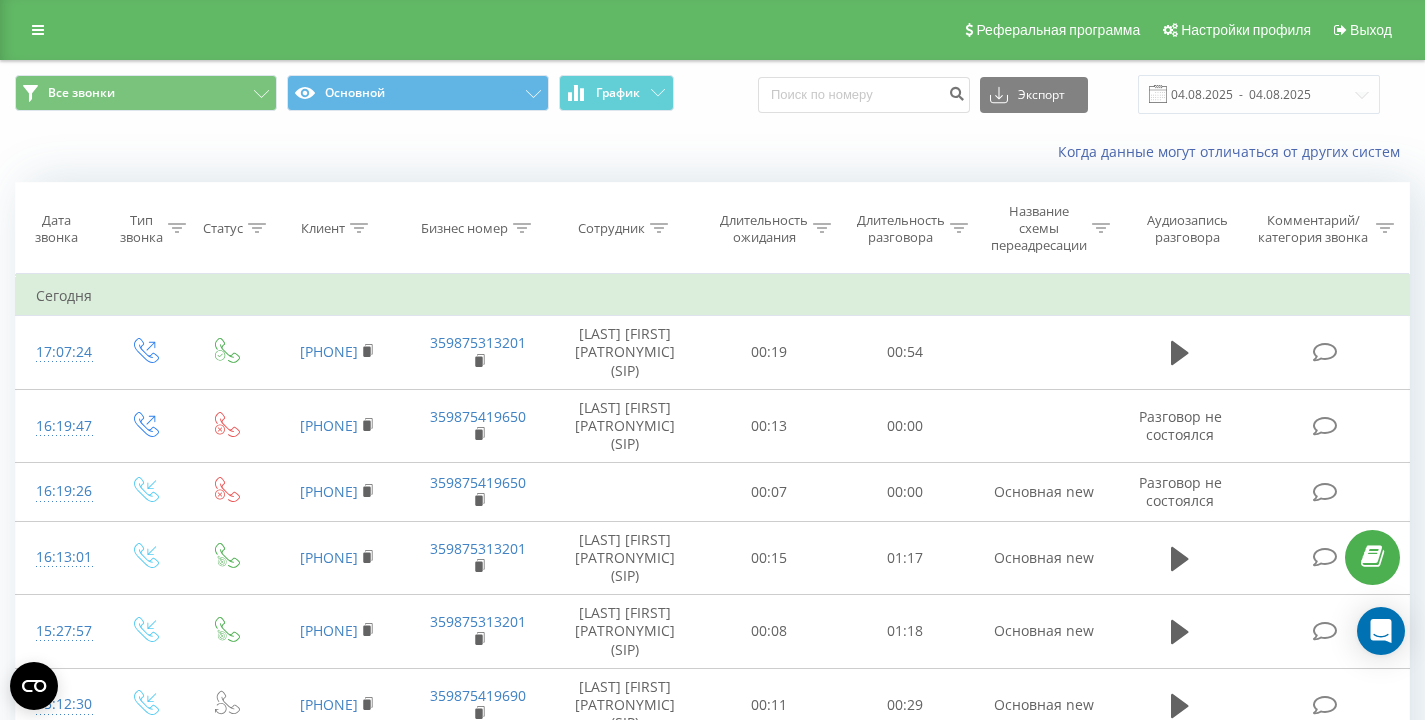 click on "Когда данные могут отличаться от других систем" at bounding box center (979, 152) 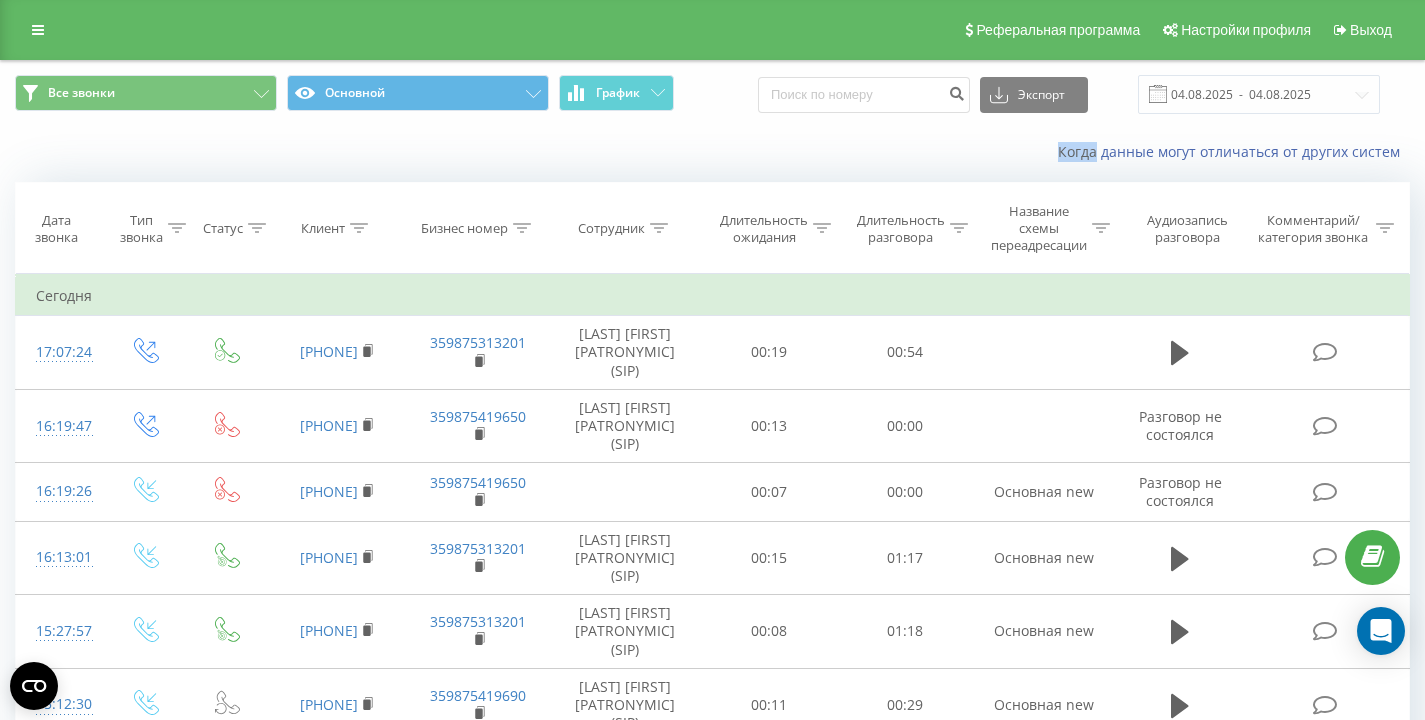 click on "Когда данные могут отличаться от других систем" at bounding box center (979, 152) 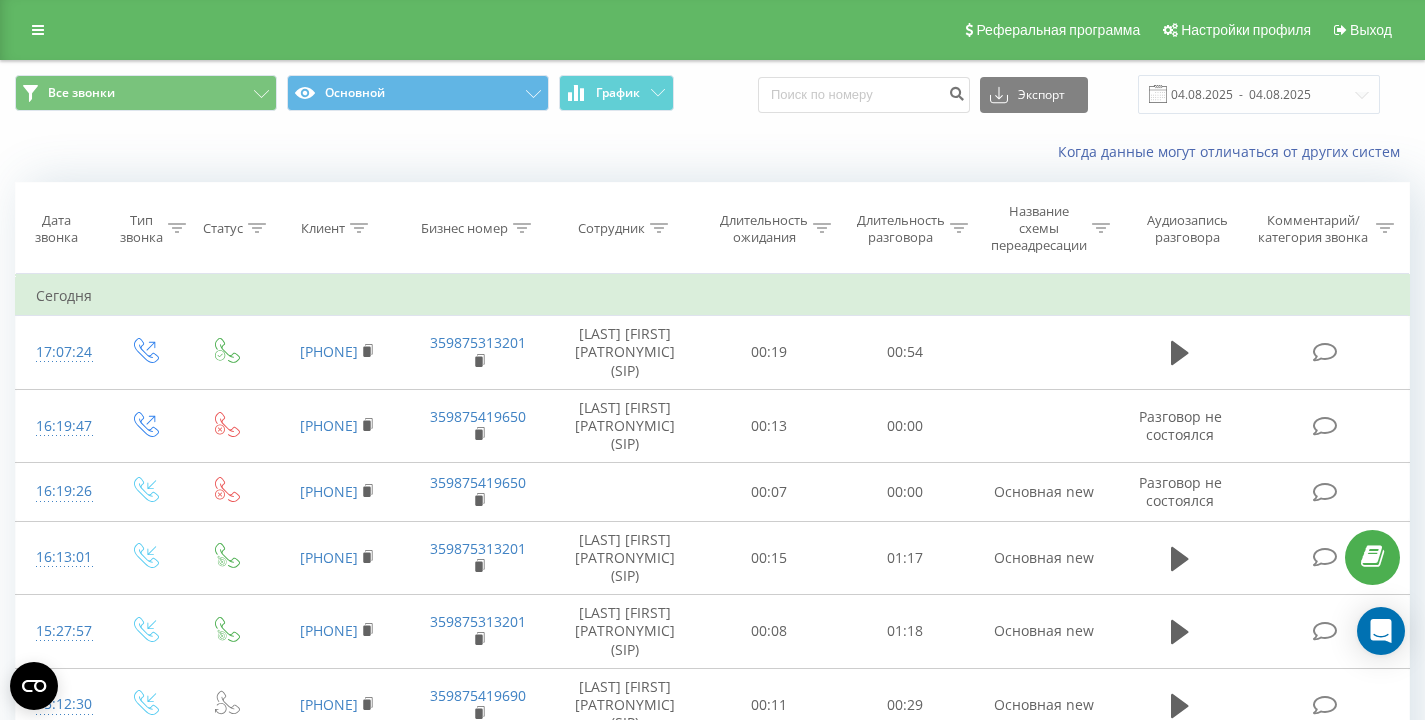 click on "Когда данные могут отличаться от других систем" at bounding box center [979, 152] 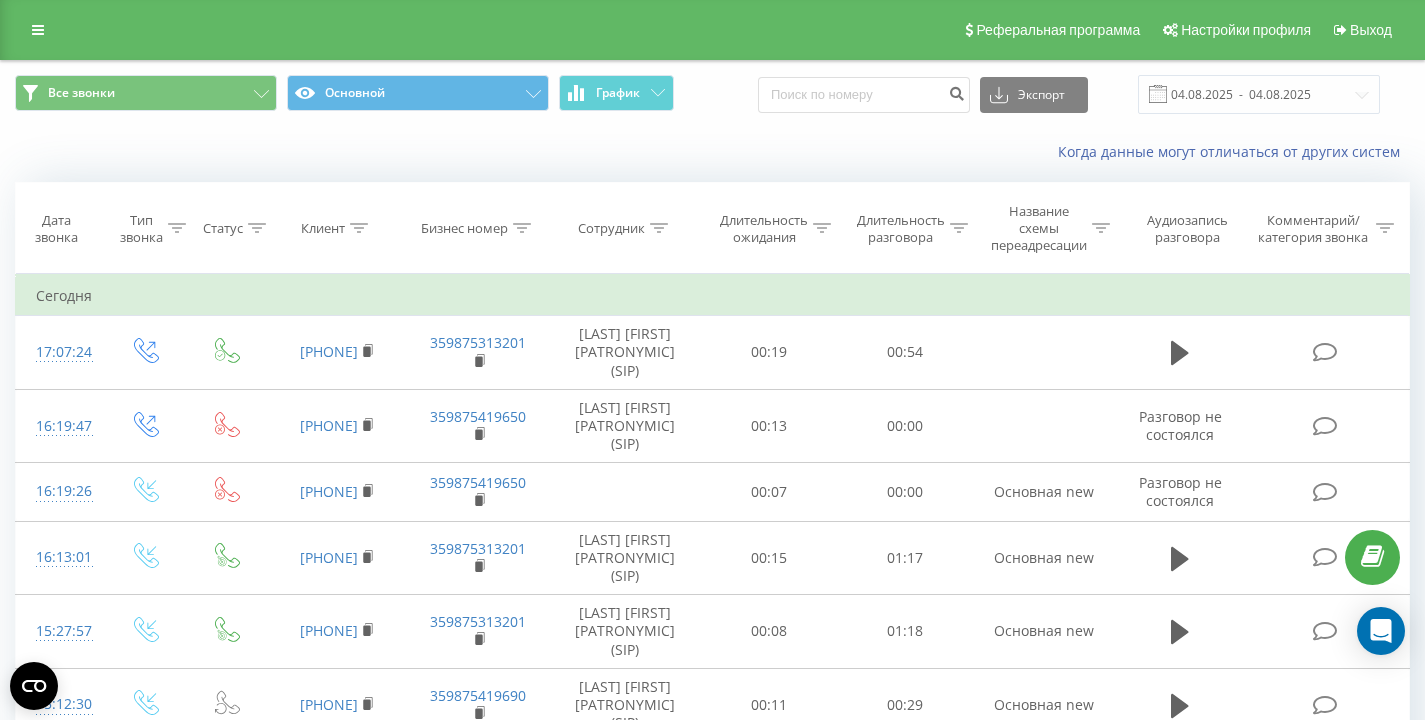 click on "Когда данные могут отличаться от других систем" at bounding box center [979, 152] 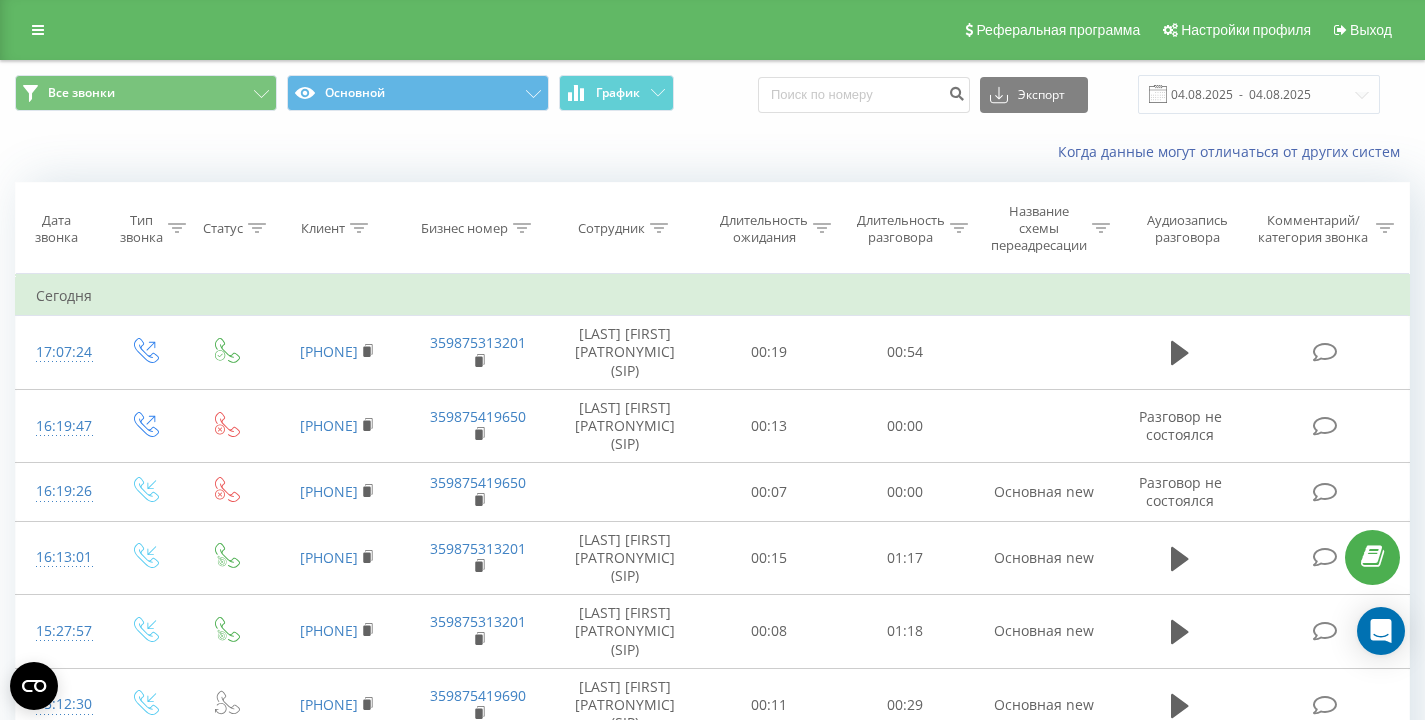 click on "Все звонки Основной График Экспорт .csv .xls .xlsx 04.08.2025  -  04.08.2025" at bounding box center [712, 94] 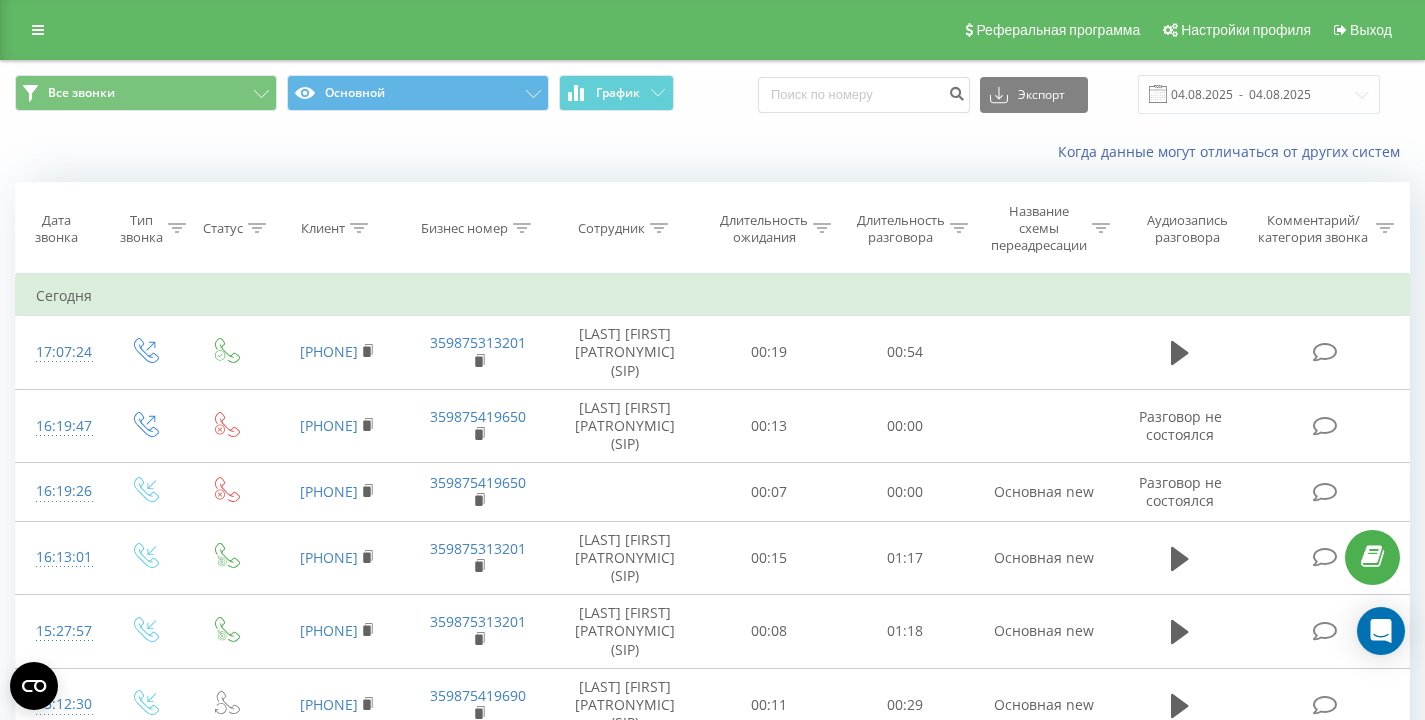 click on "Когда данные могут отличаться от других систем" at bounding box center (712, 152) 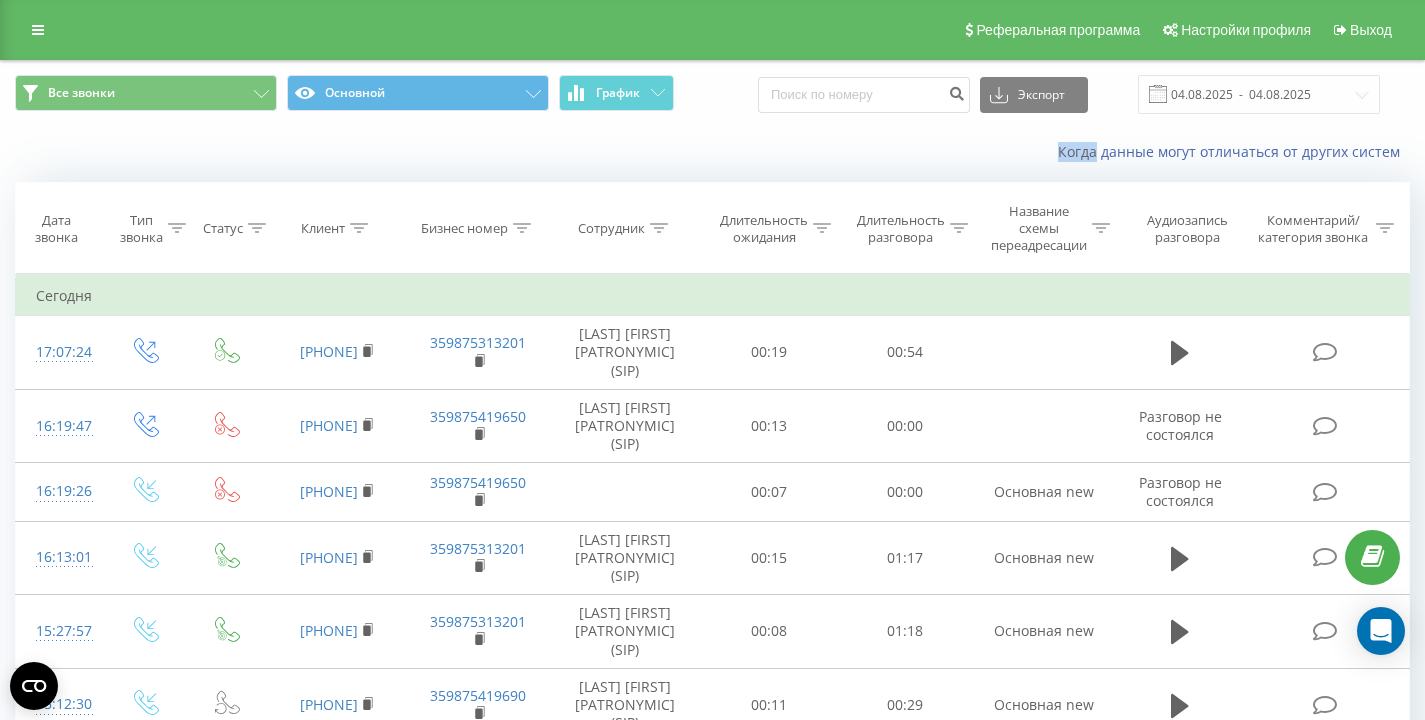 click on "Когда данные могут отличаться от других систем" at bounding box center [712, 152] 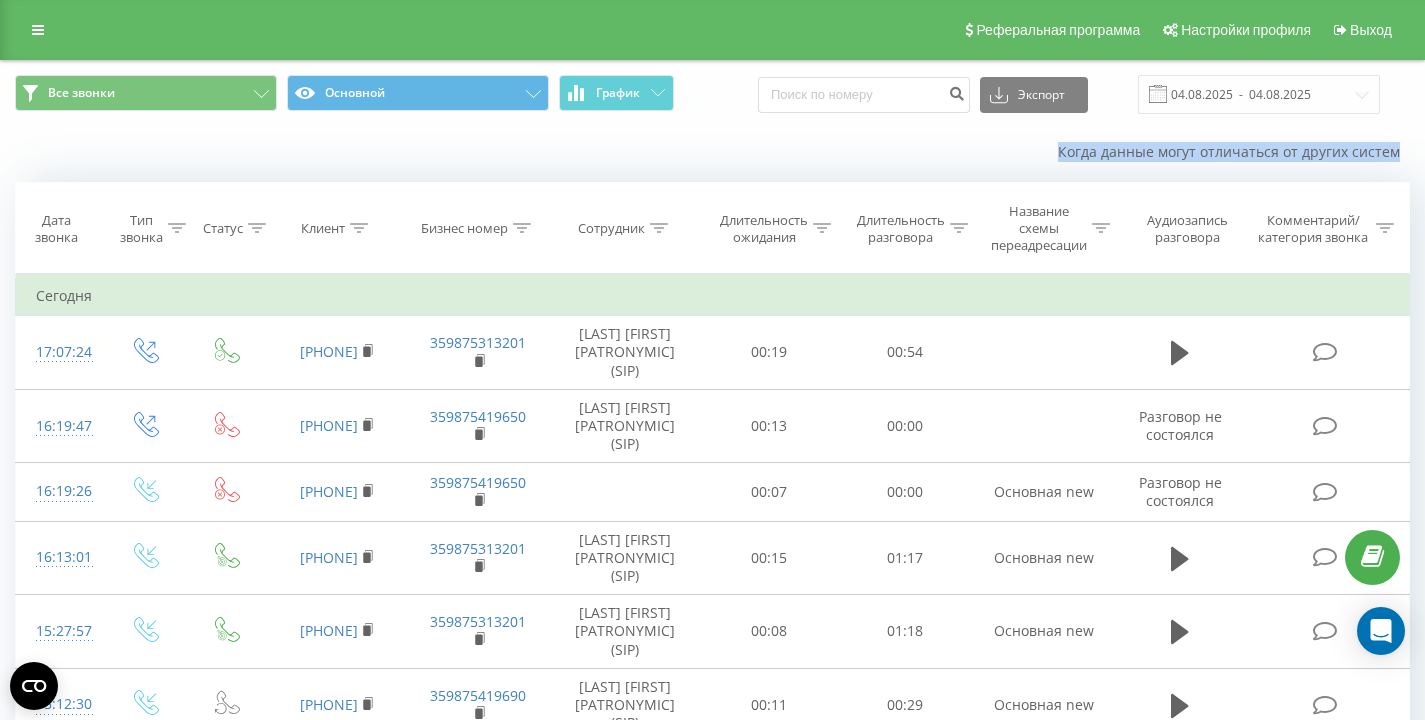click on "Когда данные могут отличаться от других систем" at bounding box center [712, 152] 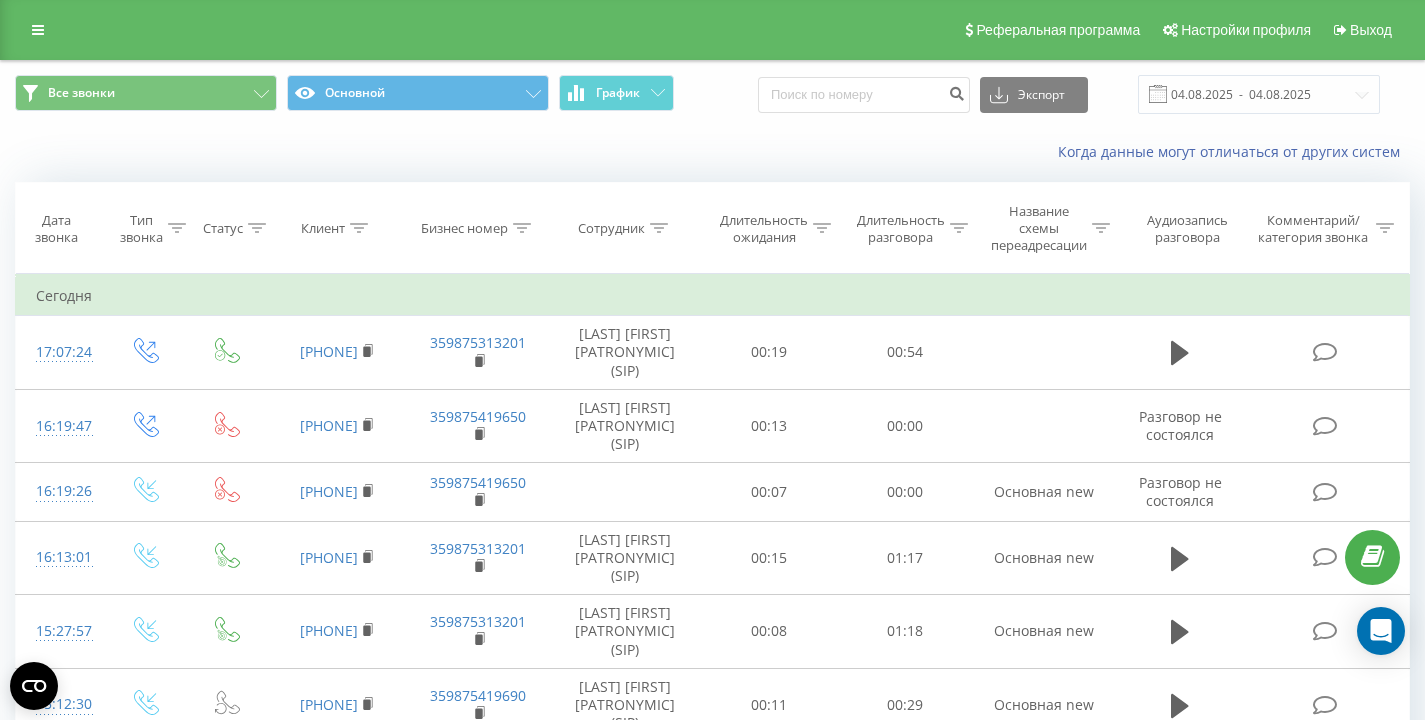 click on "Когда данные могут отличаться от других систем" at bounding box center [712, 152] 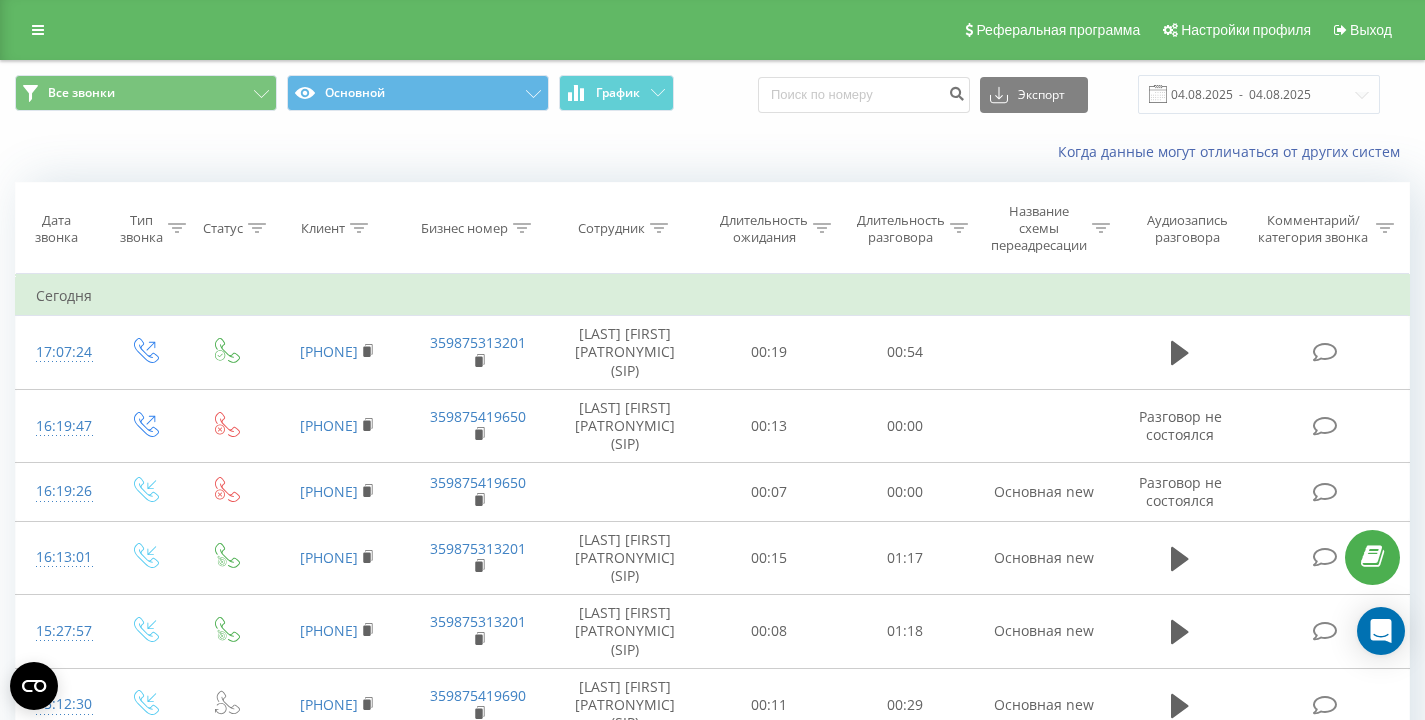 click on "Все звонки Основной График Экспорт .csv .xls .xlsx 04.08.2025  -  04.08.2025" at bounding box center [712, 94] 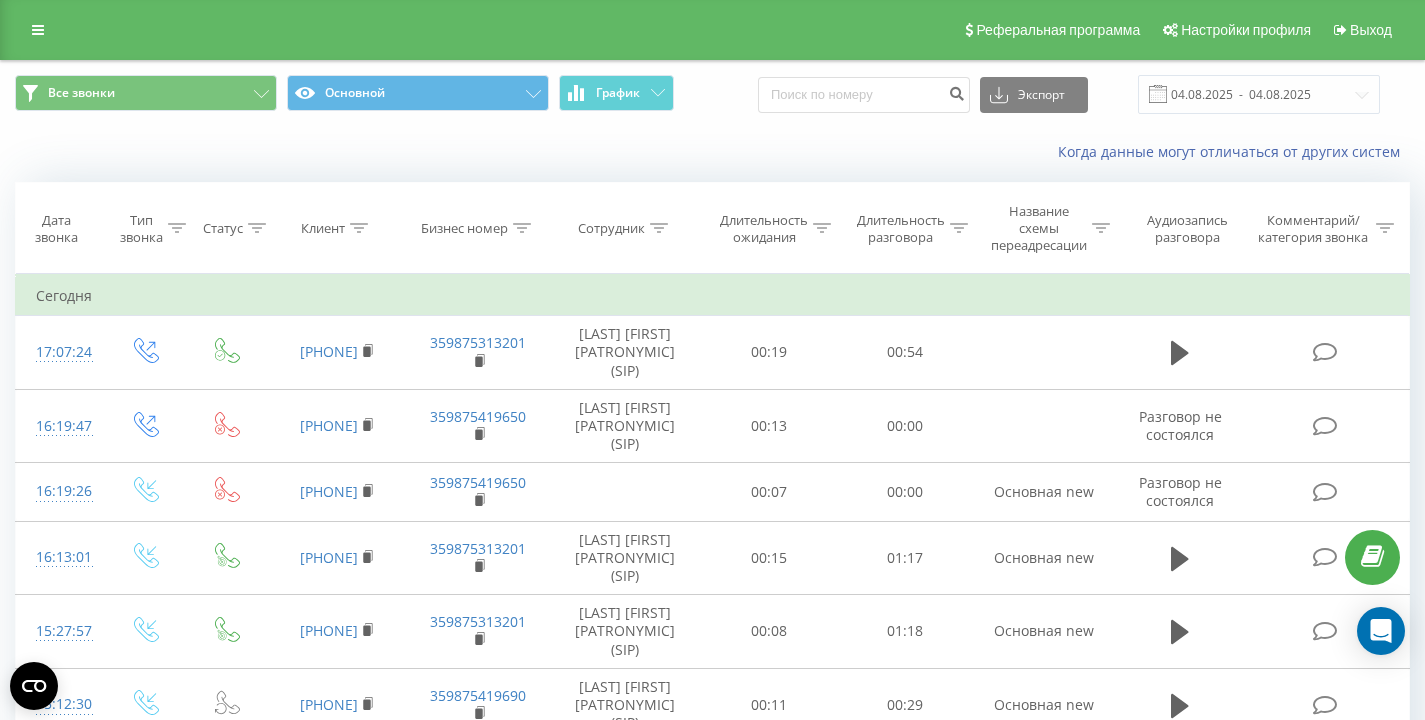click on "Все звонки Основной График Экспорт .csv .xls .xlsx 04.08.2025  -  04.08.2025" at bounding box center [712, 94] 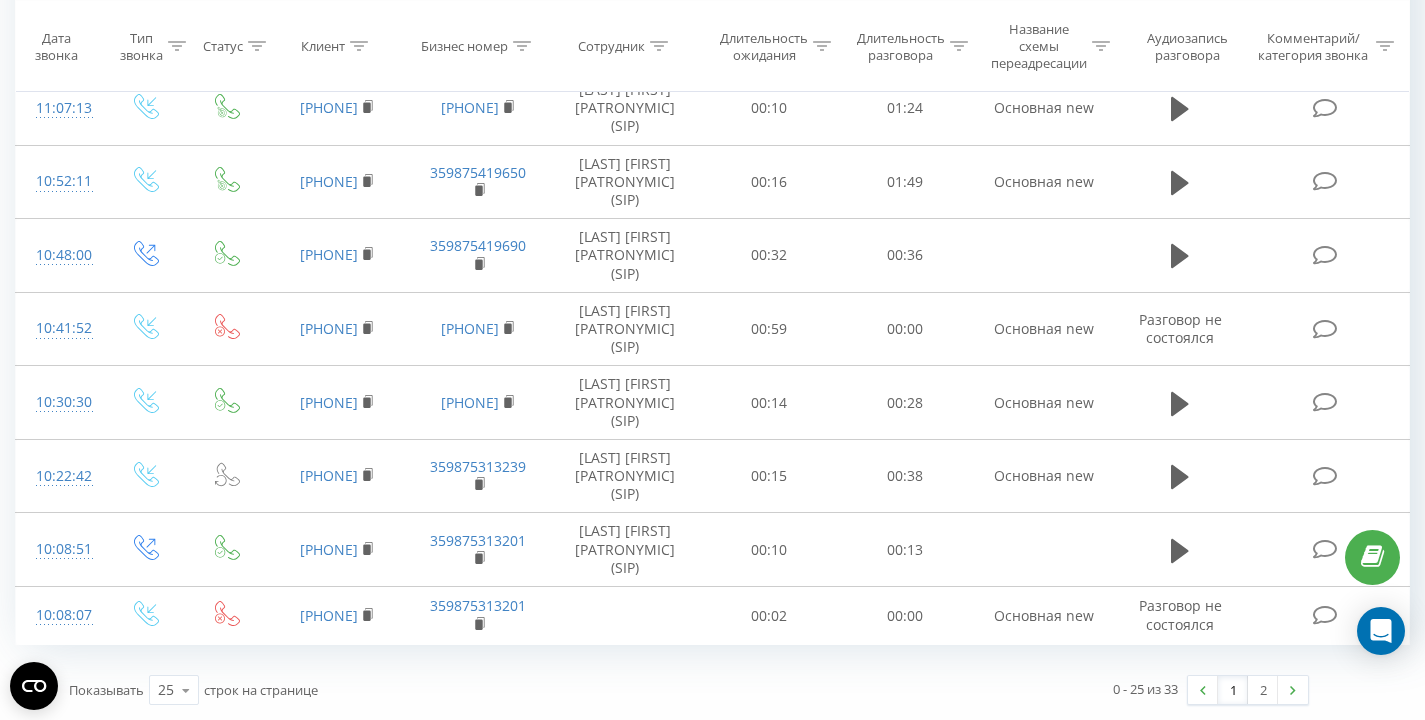 click on "Тип звонка" at bounding box center [146, 46] 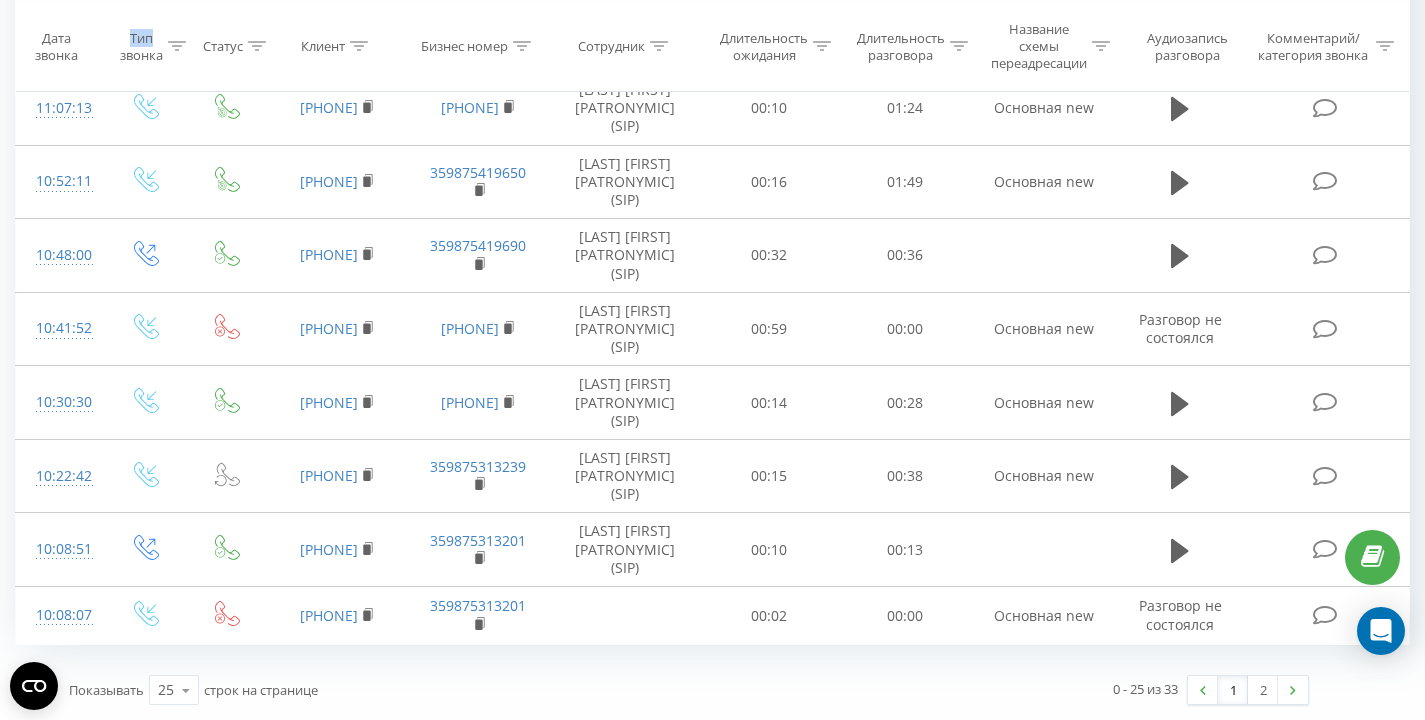 click on "Тип звонка" at bounding box center (146, 46) 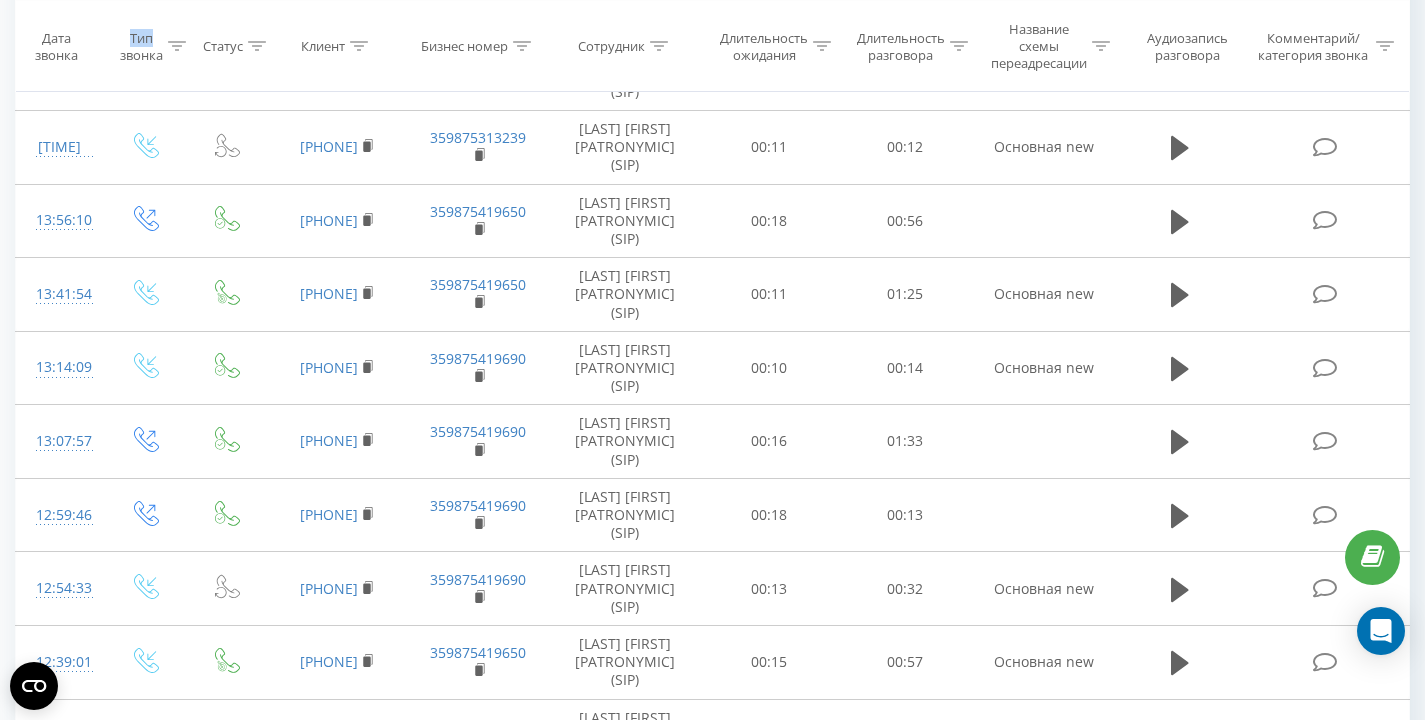 scroll, scrollTop: 0, scrollLeft: 0, axis: both 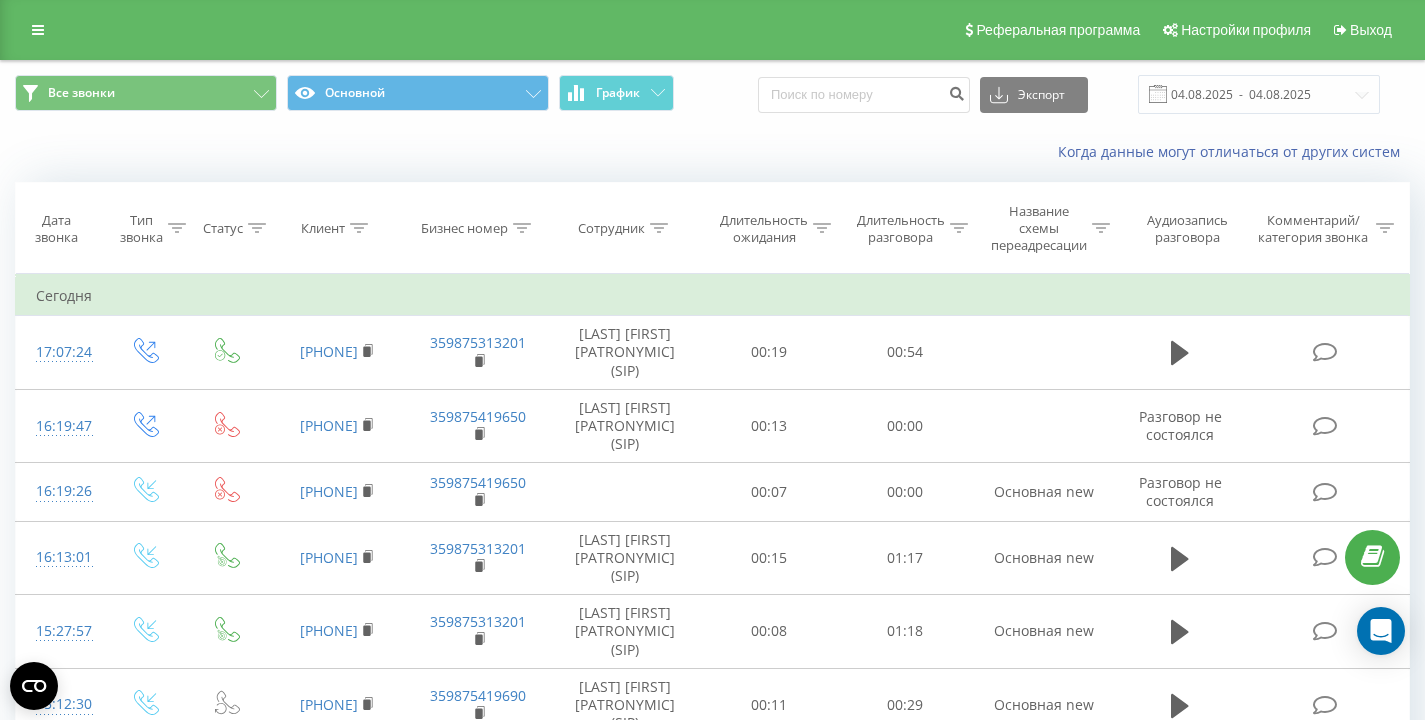 click on "Когда данные могут отличаться от других систем" at bounding box center (712, 152) 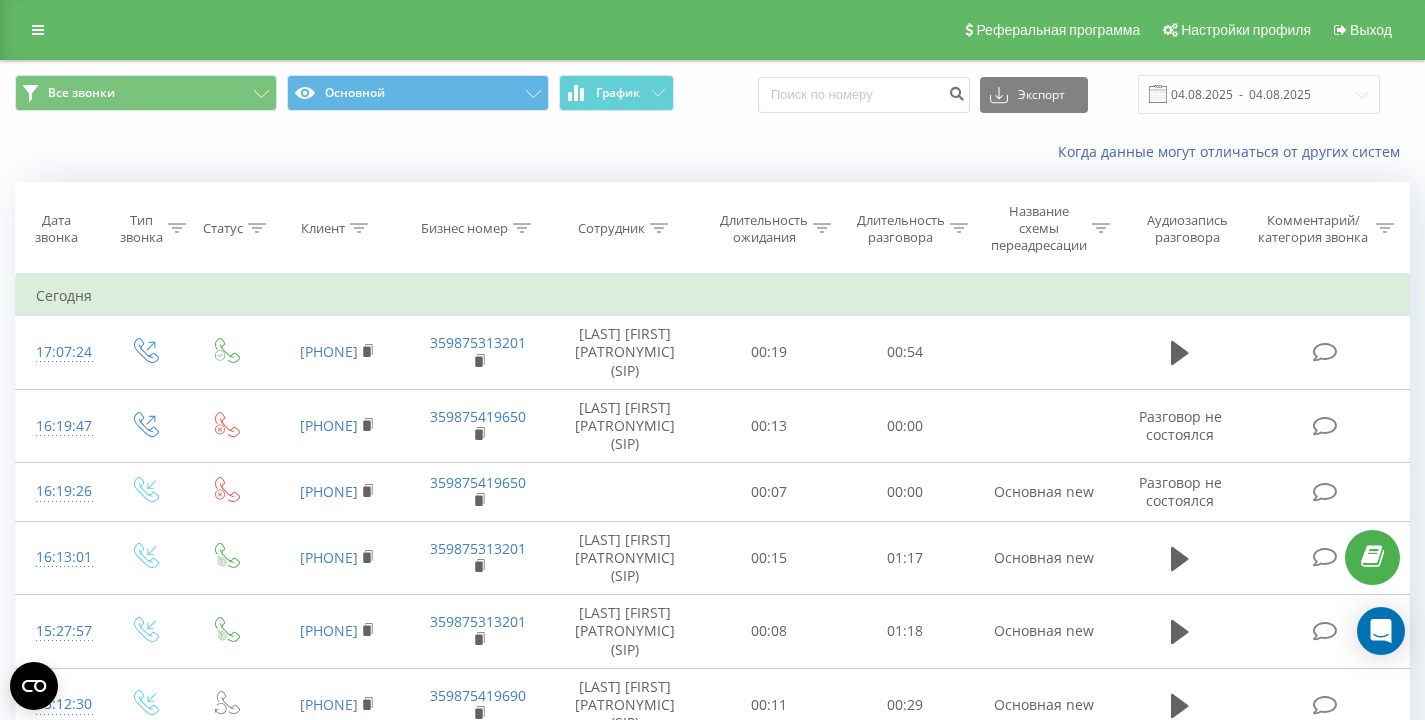 click on "Когда данные могут отличаться от других систем" at bounding box center [712, 152] 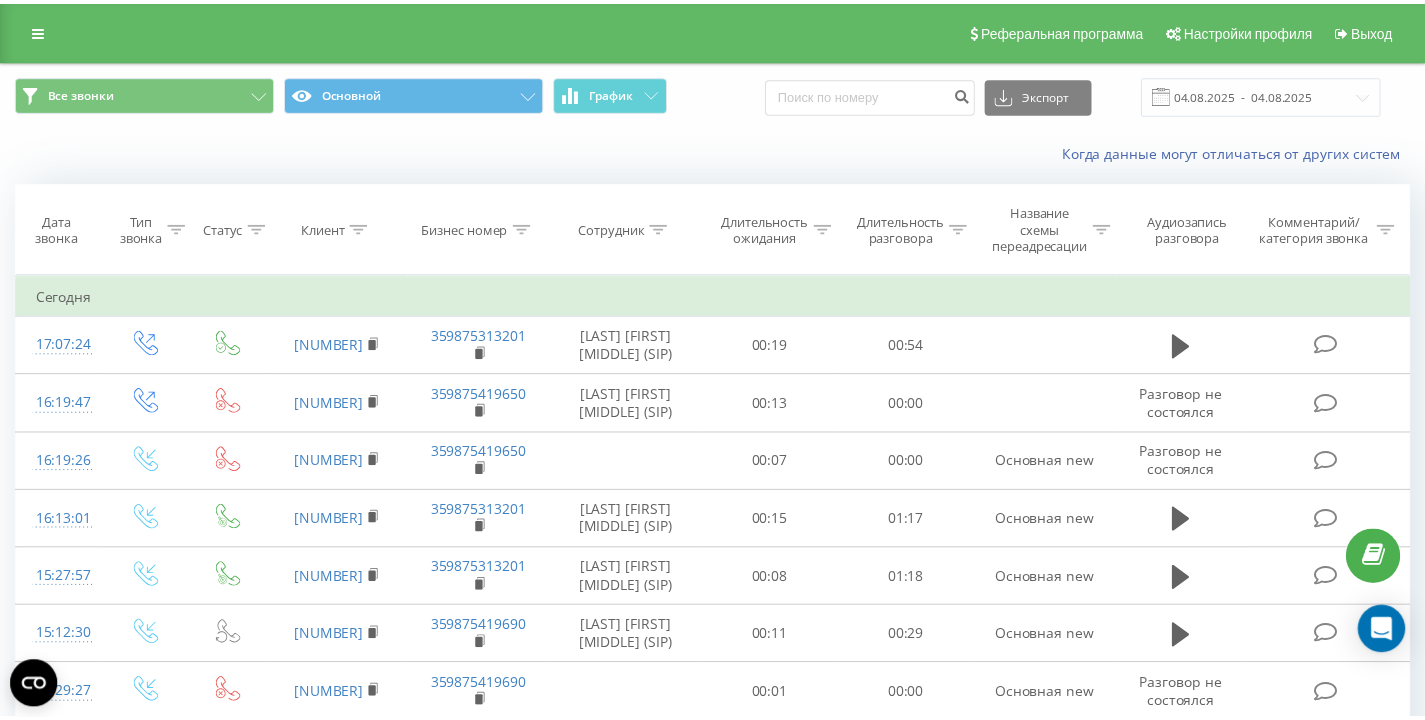 scroll, scrollTop: 0, scrollLeft: 0, axis: both 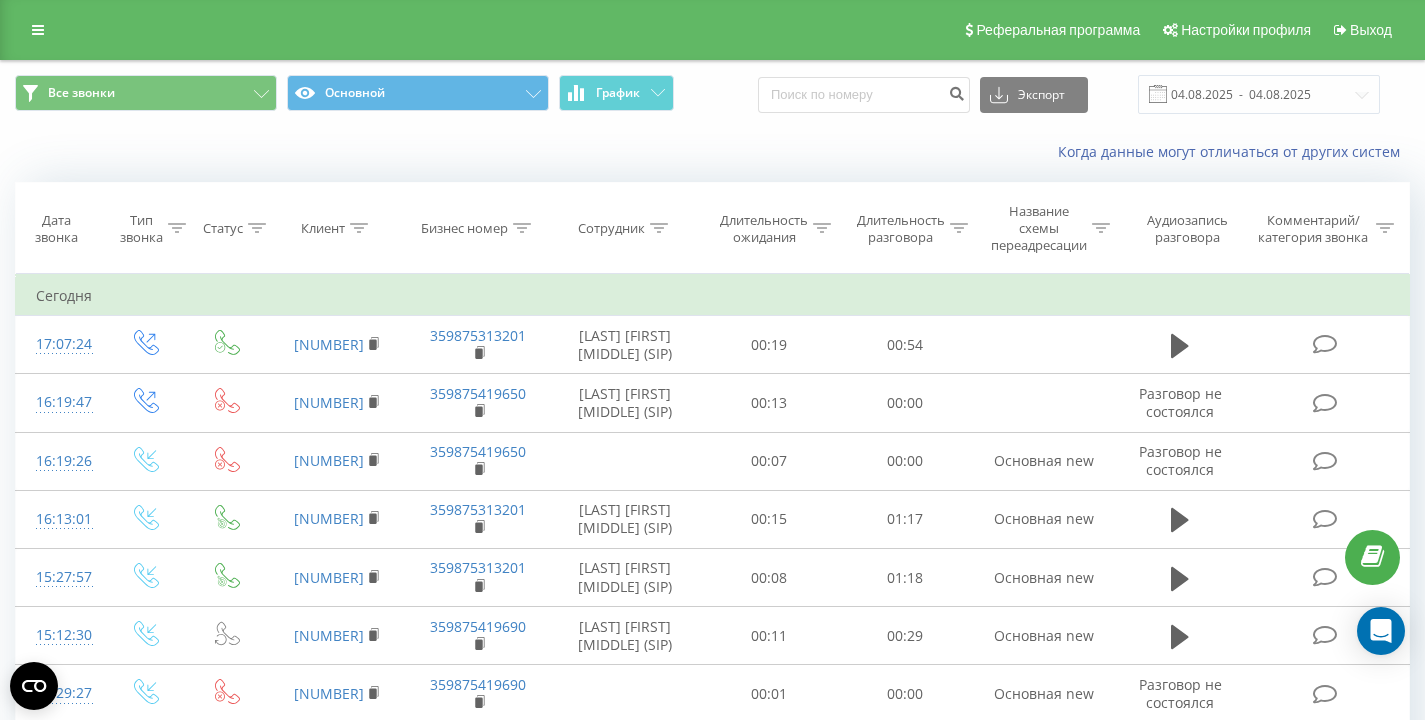 click on "Все звонки Основной График Экспорт .csv .xls .xlsx 04.08.2025  -  04.08.2025" at bounding box center [712, 94] 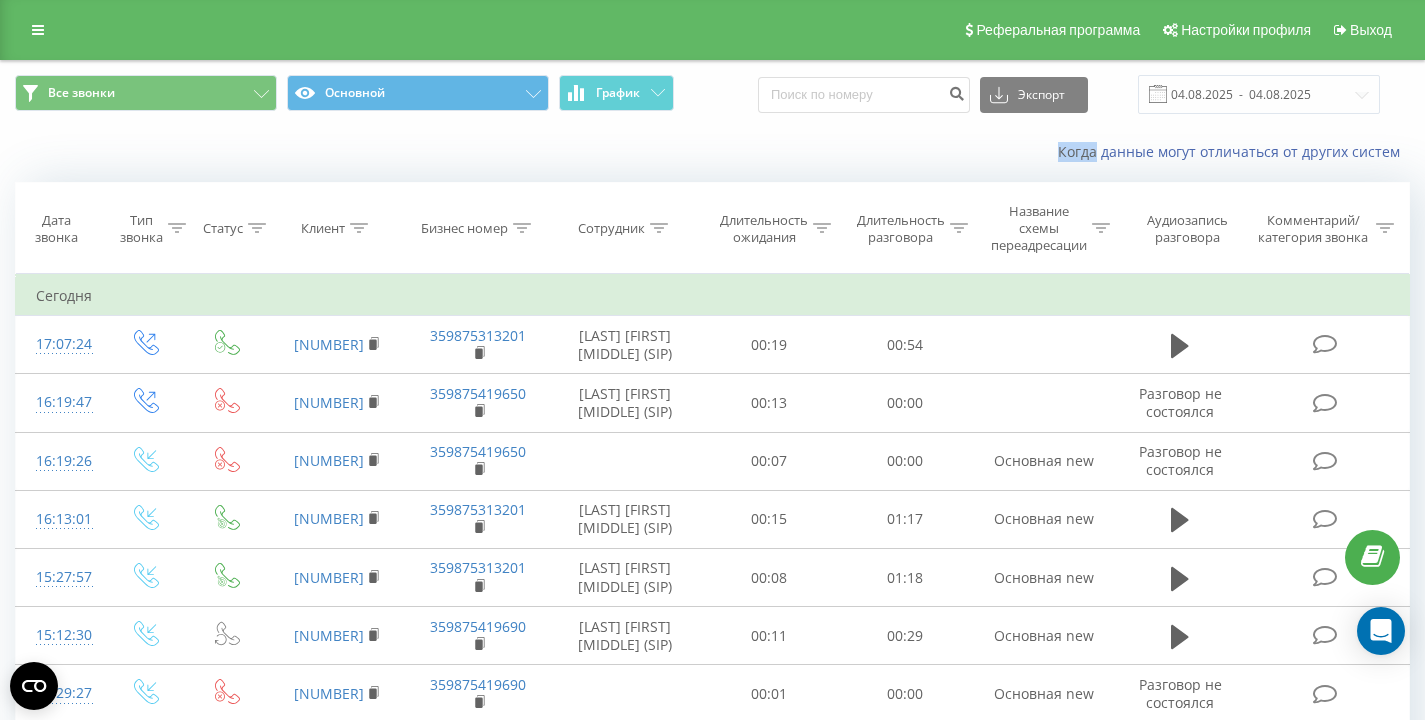 click on "Когда данные могут отличаться от других систем" at bounding box center (712, 152) 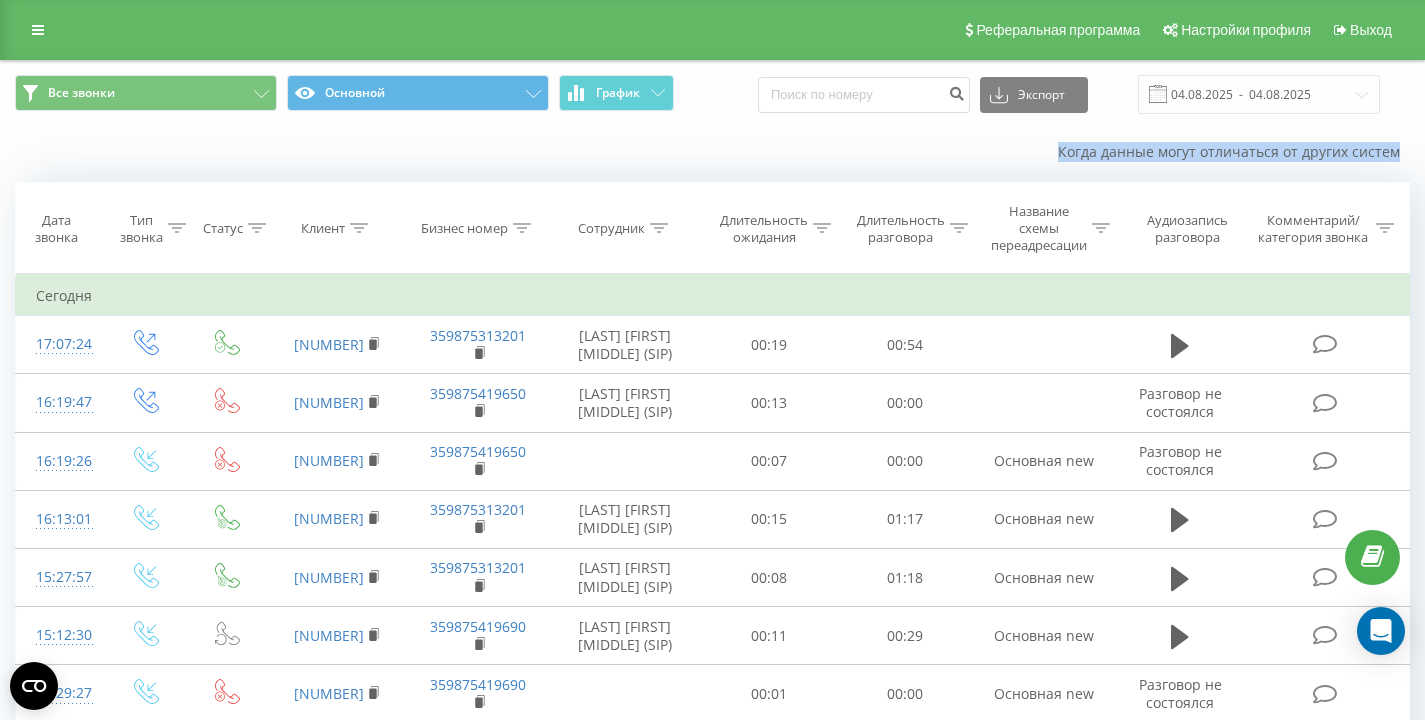 click on "Когда данные могут отличаться от других систем" at bounding box center (712, 152) 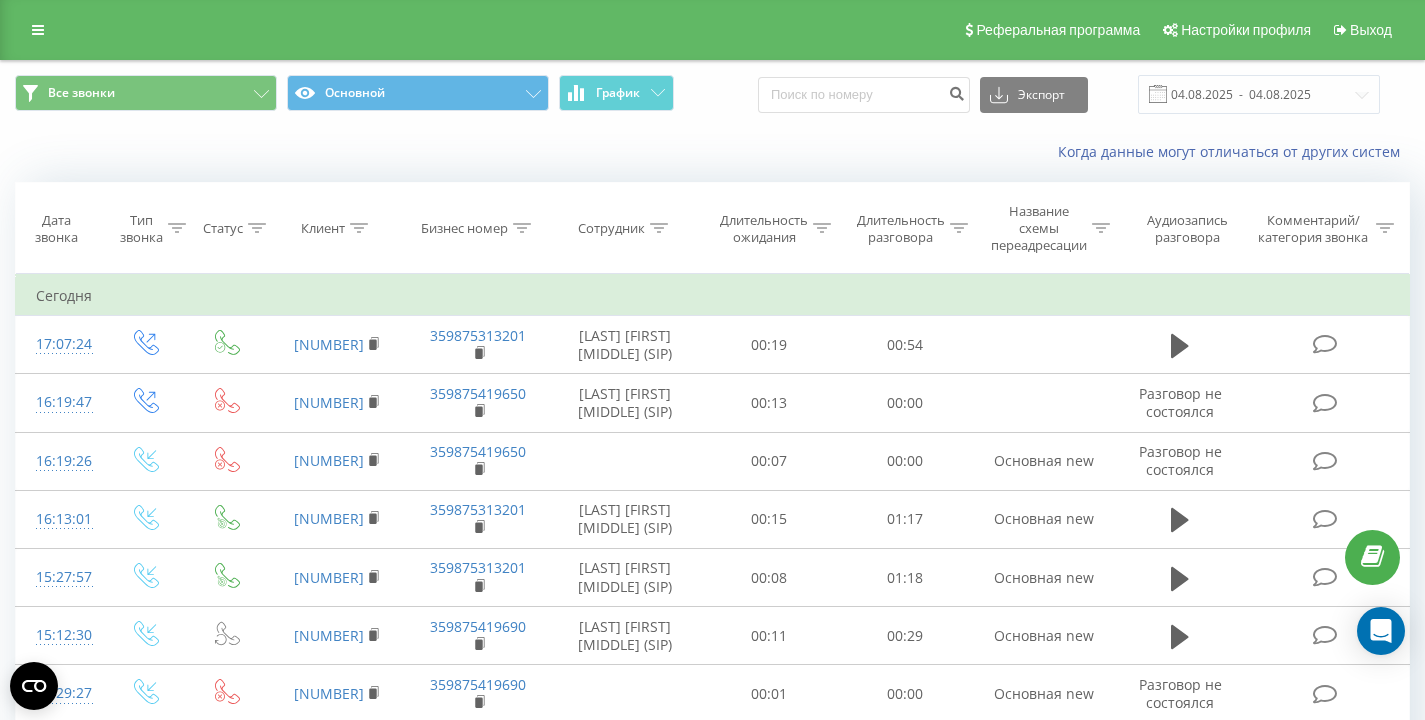 click on "Все звонки Основной График Экспорт .csv .xls .xlsx 04.08.2025  -  04.08.2025" at bounding box center (712, 94) 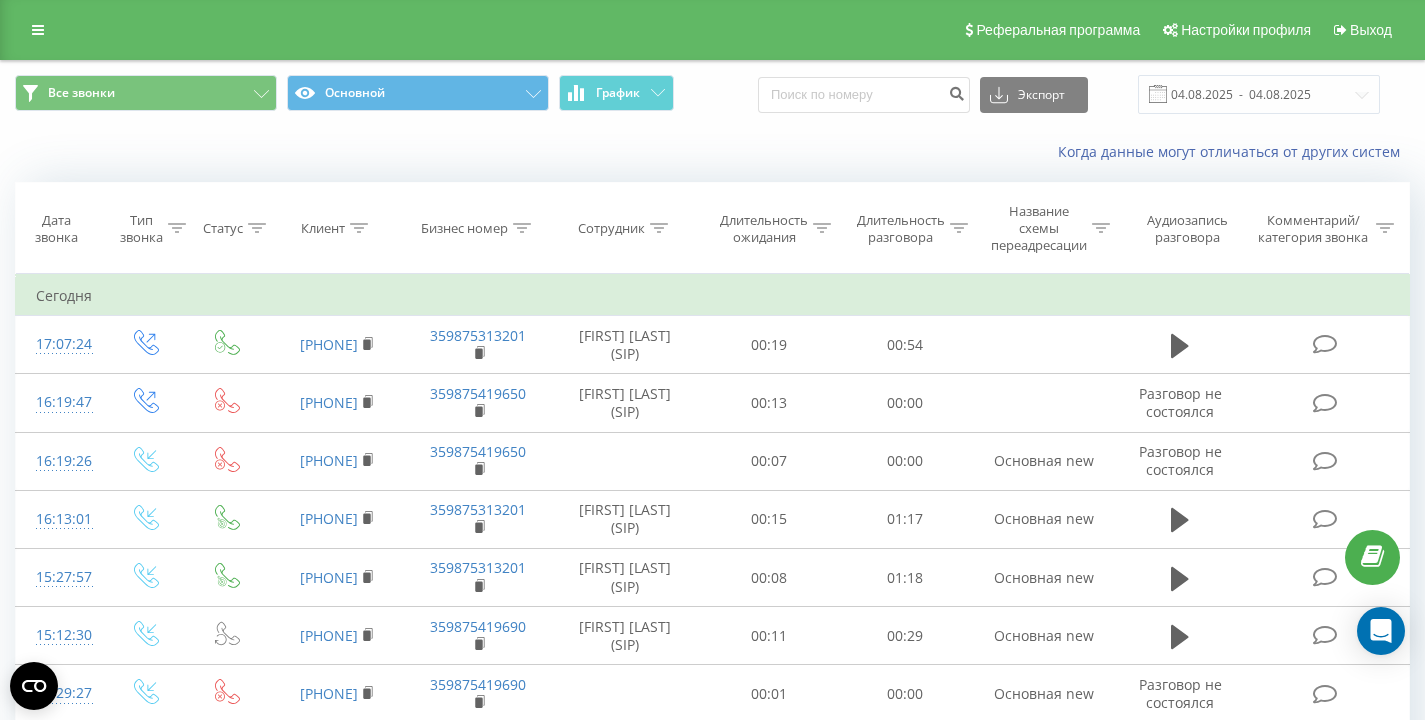 scroll, scrollTop: 0, scrollLeft: 0, axis: both 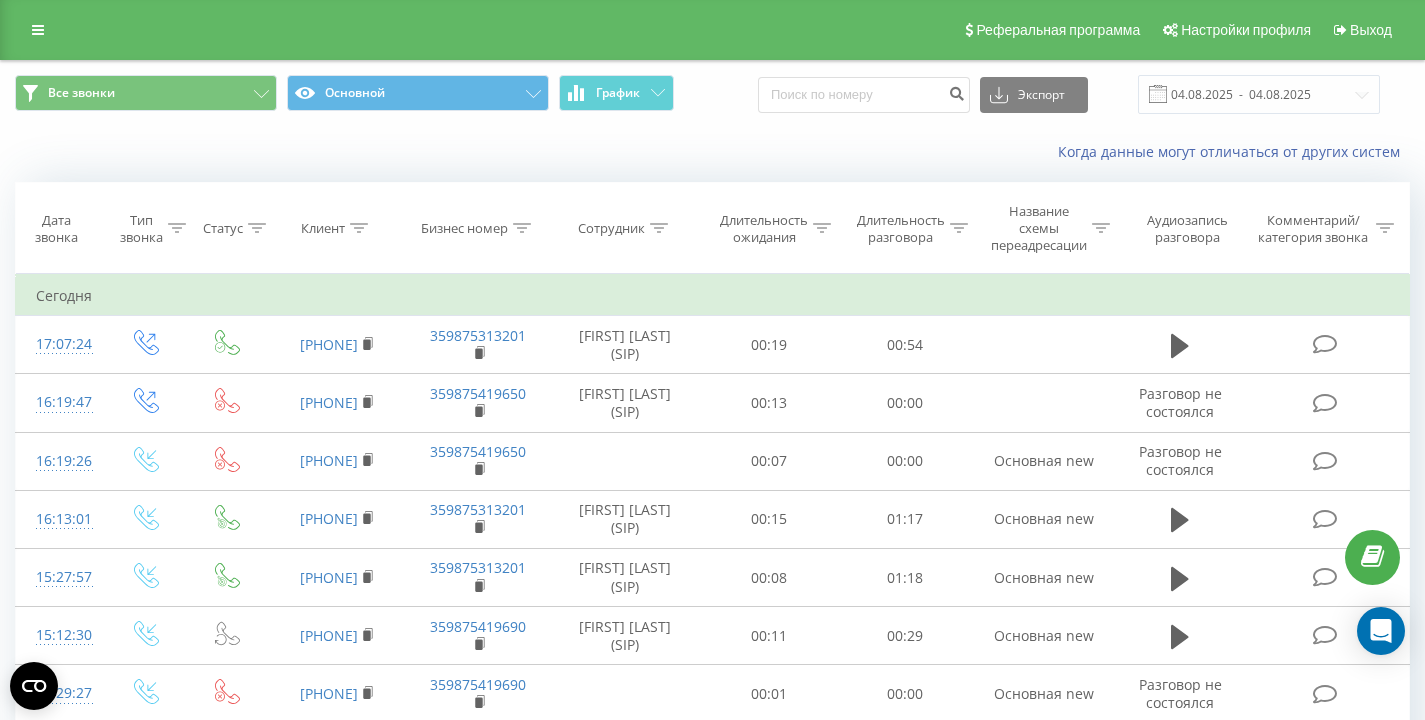 click on "Когда данные могут отличаться от других систем" at bounding box center [712, 152] 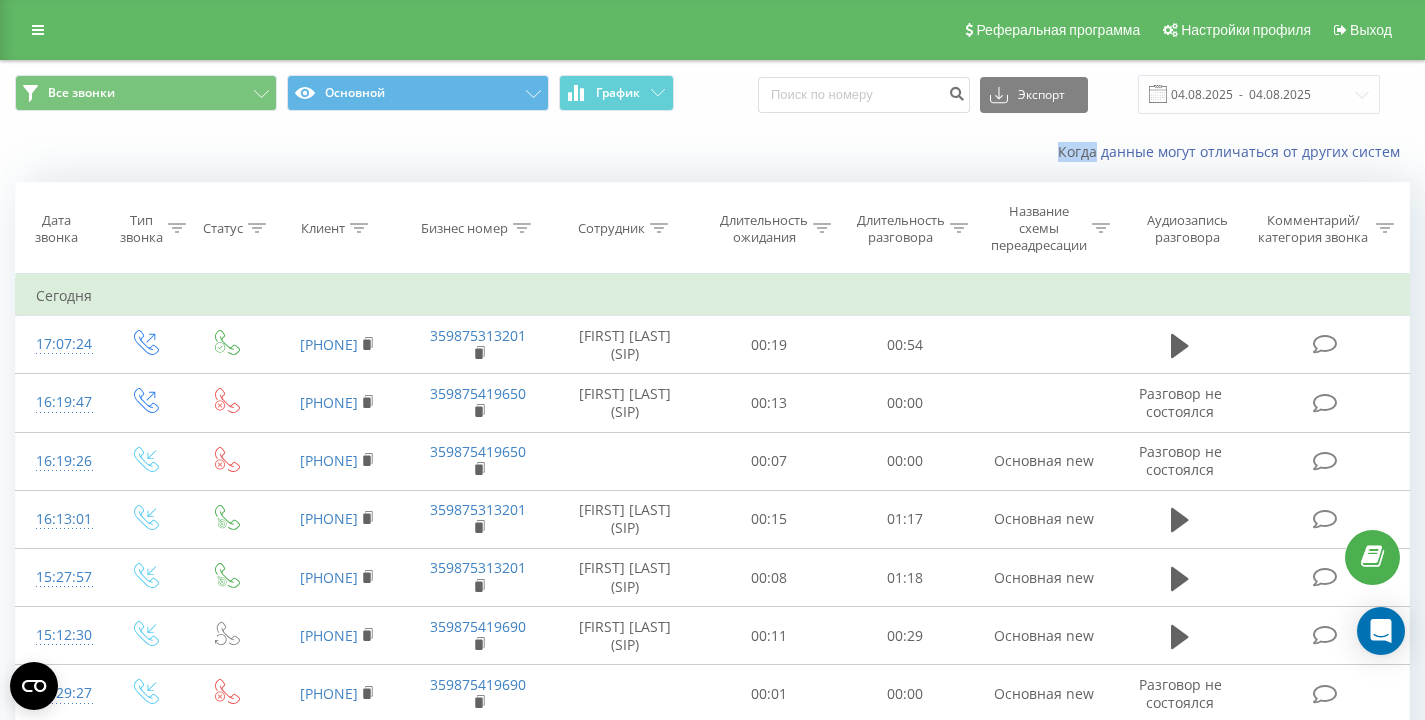 click on "Когда данные могут отличаться от других систем" at bounding box center (979, 152) 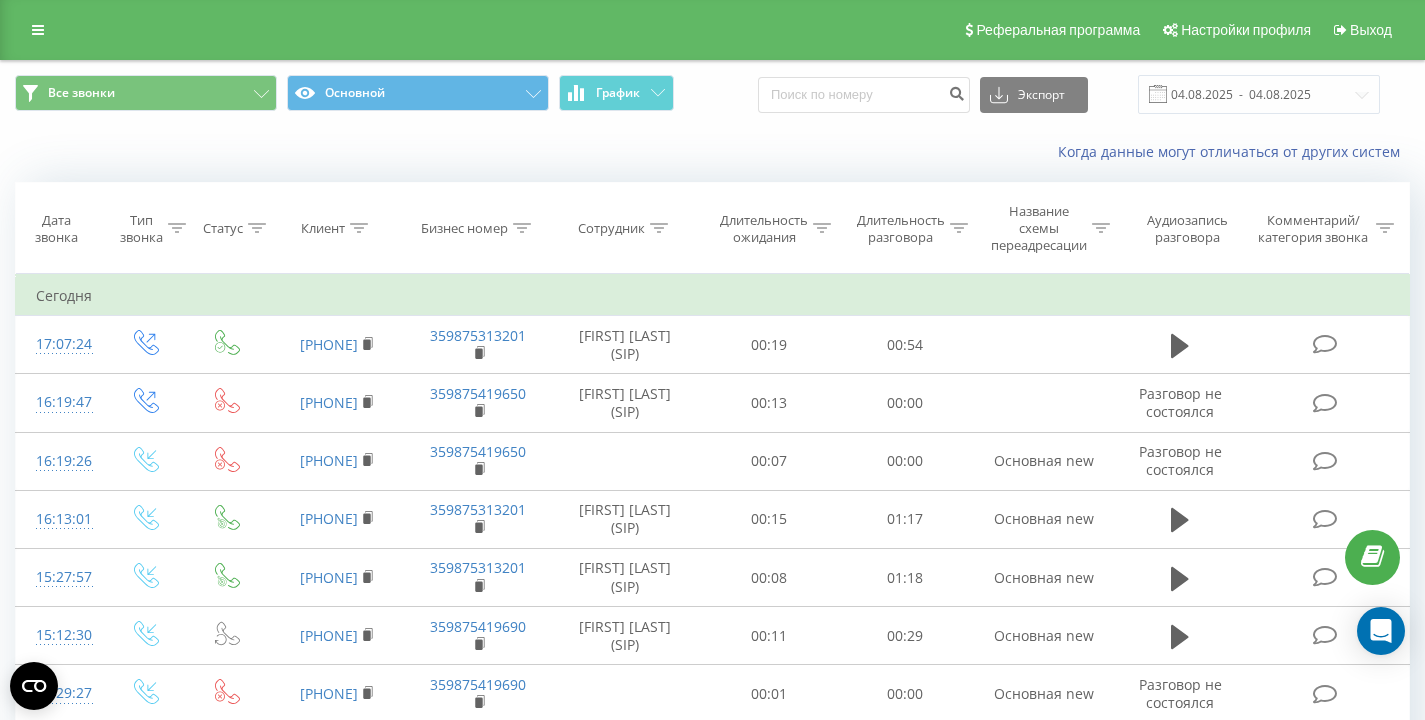 click on "Когда данные могут отличаться от других систем" at bounding box center (712, 152) 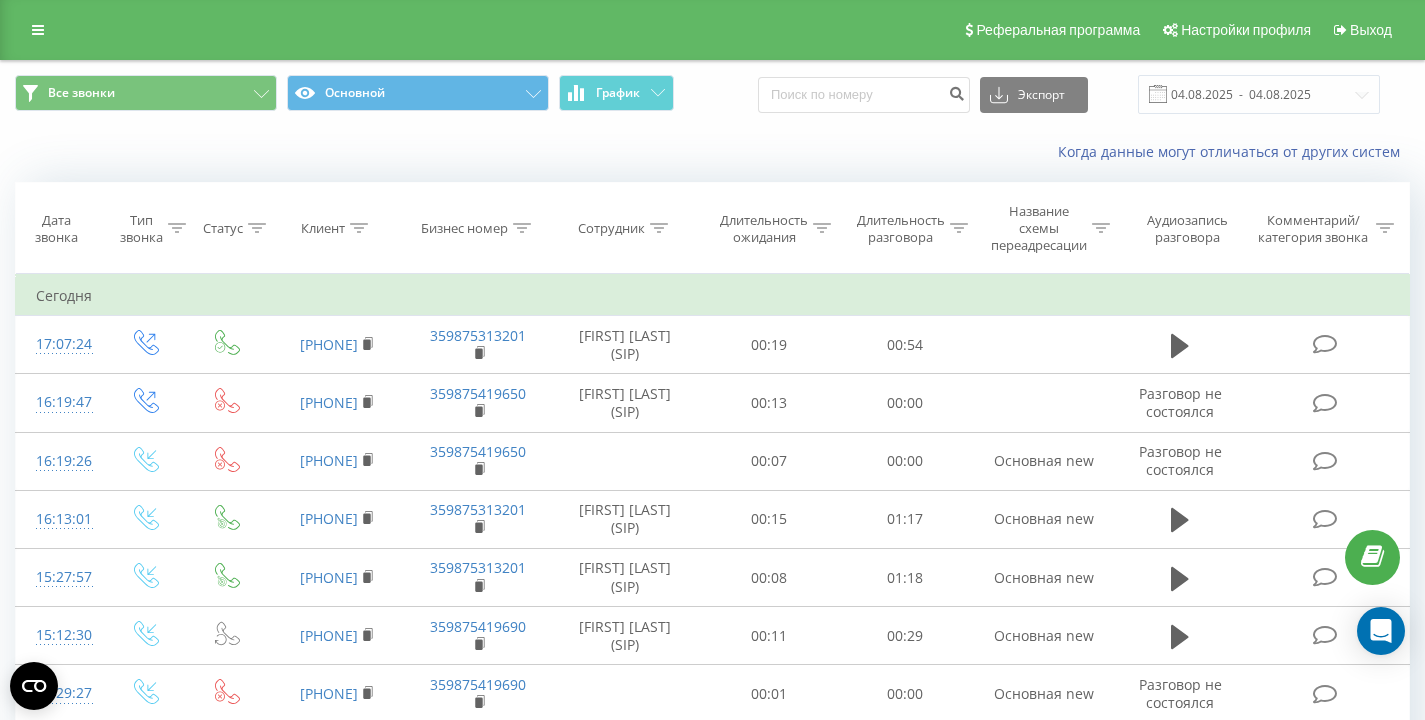 click on "Все звонки Основной График Экспорт .csv .xls .xlsx 04.08.2025  -  04.08.2025" at bounding box center (712, 94) 